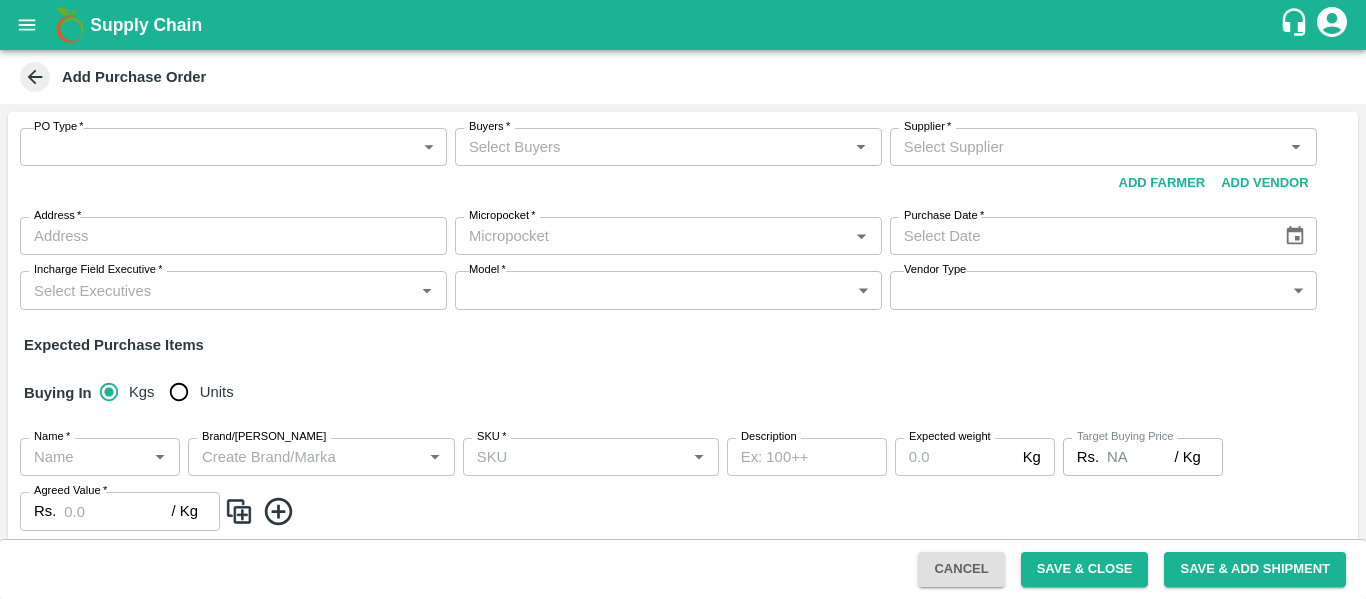 scroll, scrollTop: 0, scrollLeft: 0, axis: both 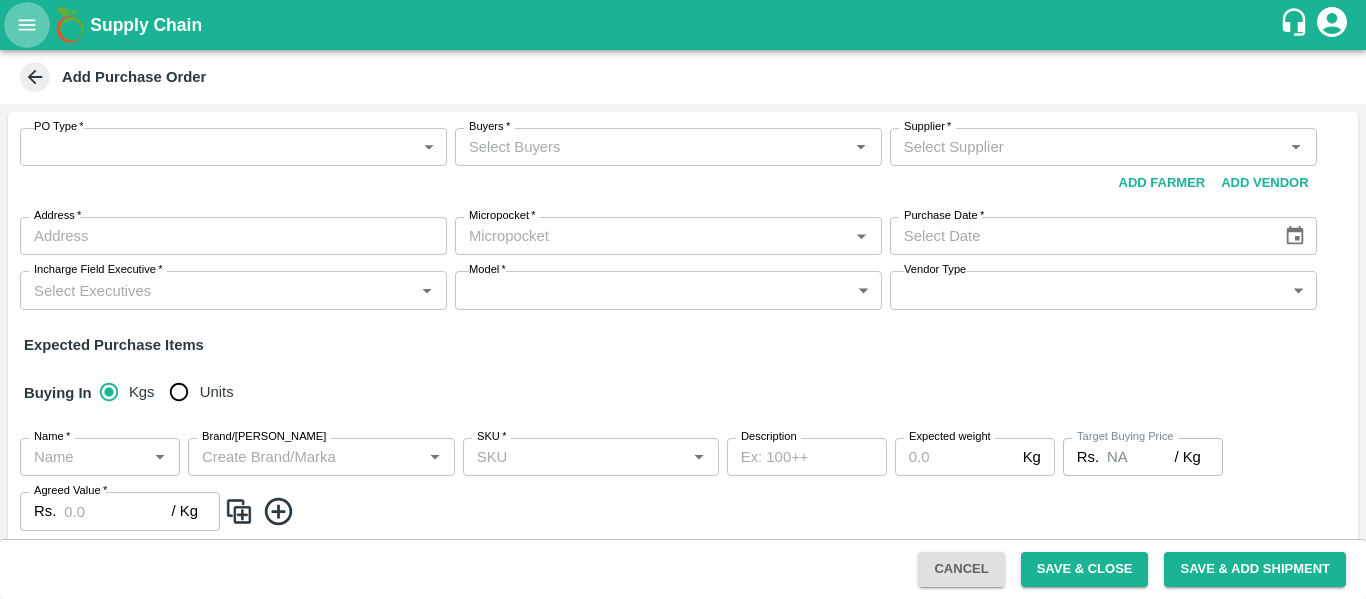 click 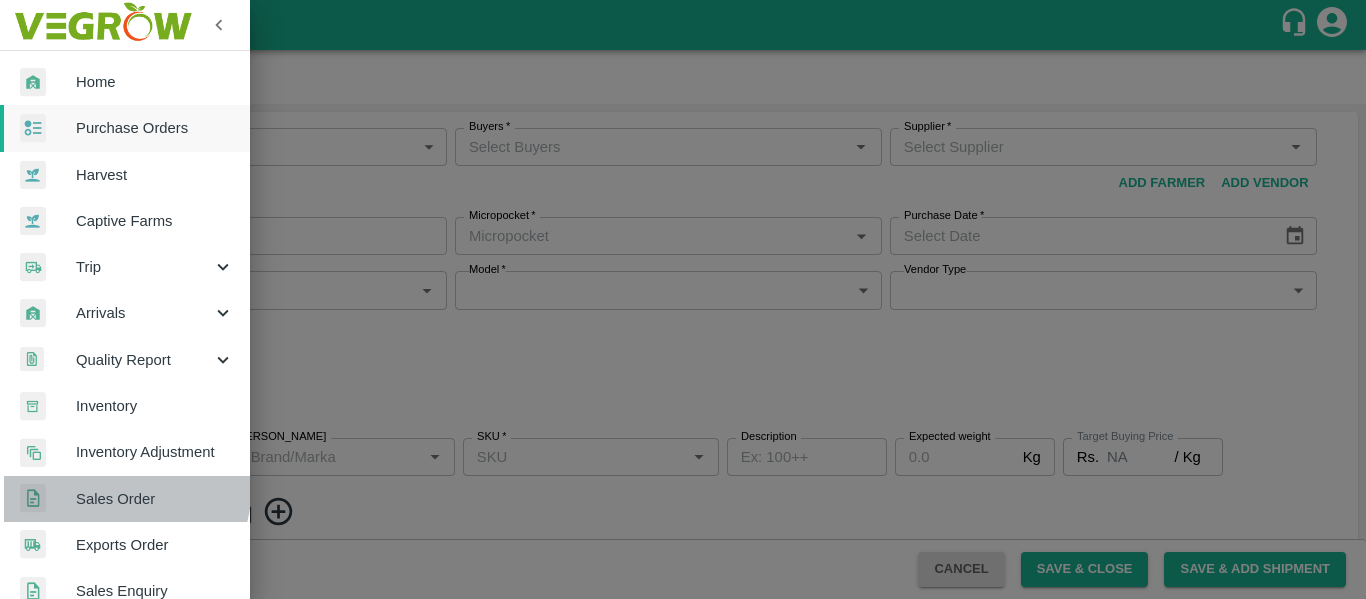click on "Sales Order" at bounding box center [125, 499] 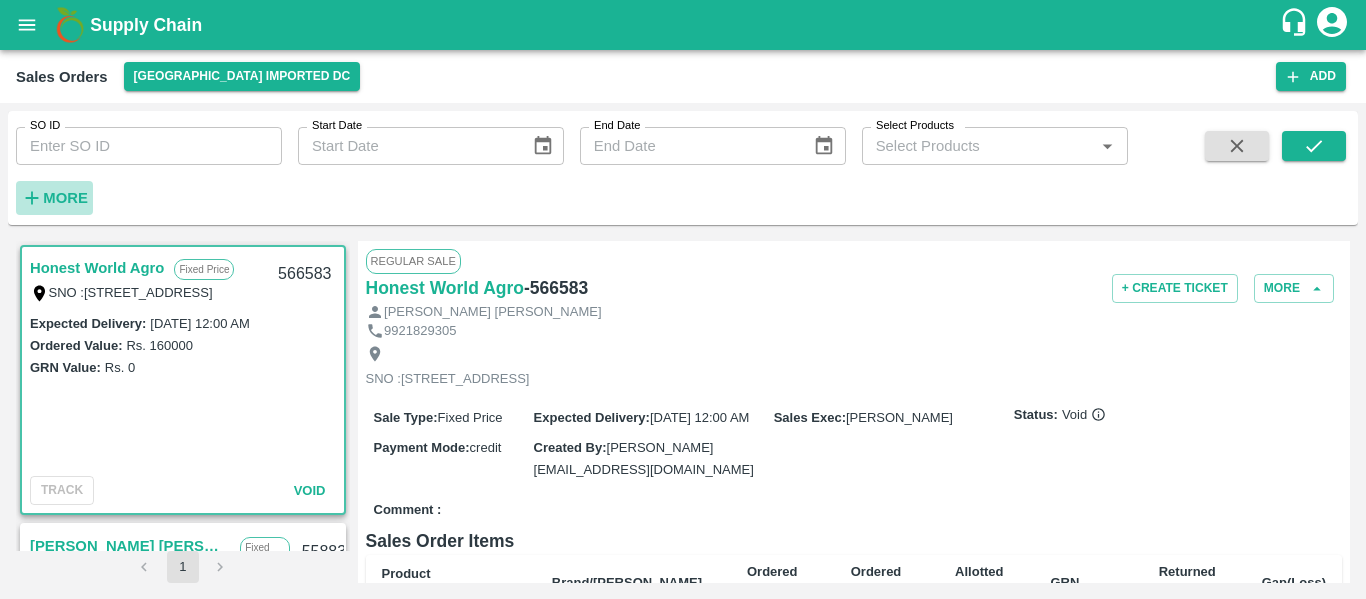 click on "More" at bounding box center (65, 198) 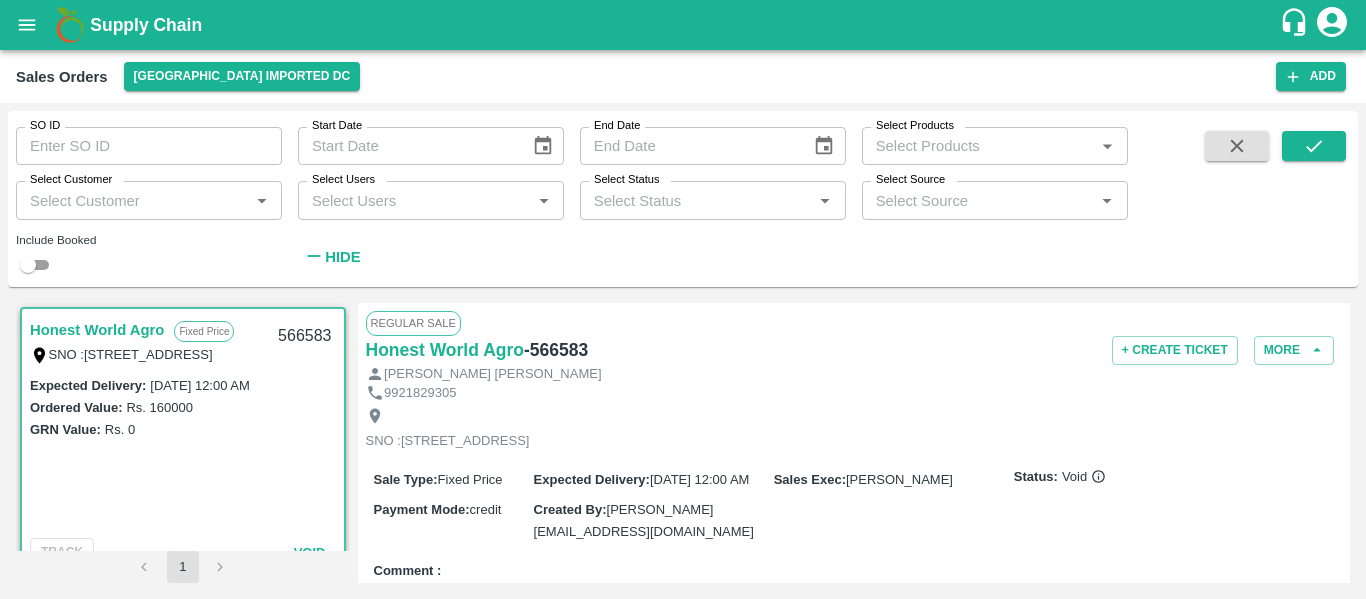 click on "Sales Orders [GEOGRAPHIC_DATA] Imported [GEOGRAPHIC_DATA] Add" at bounding box center (683, 76) 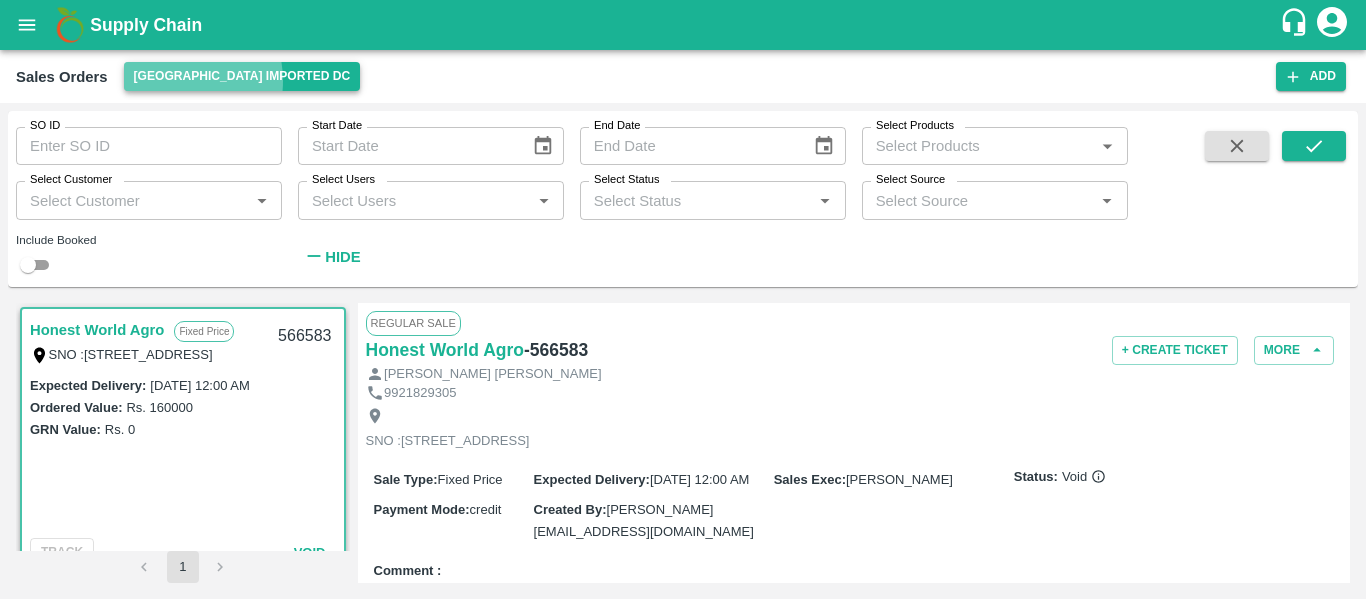 click on "[GEOGRAPHIC_DATA] Imported DC" at bounding box center (242, 76) 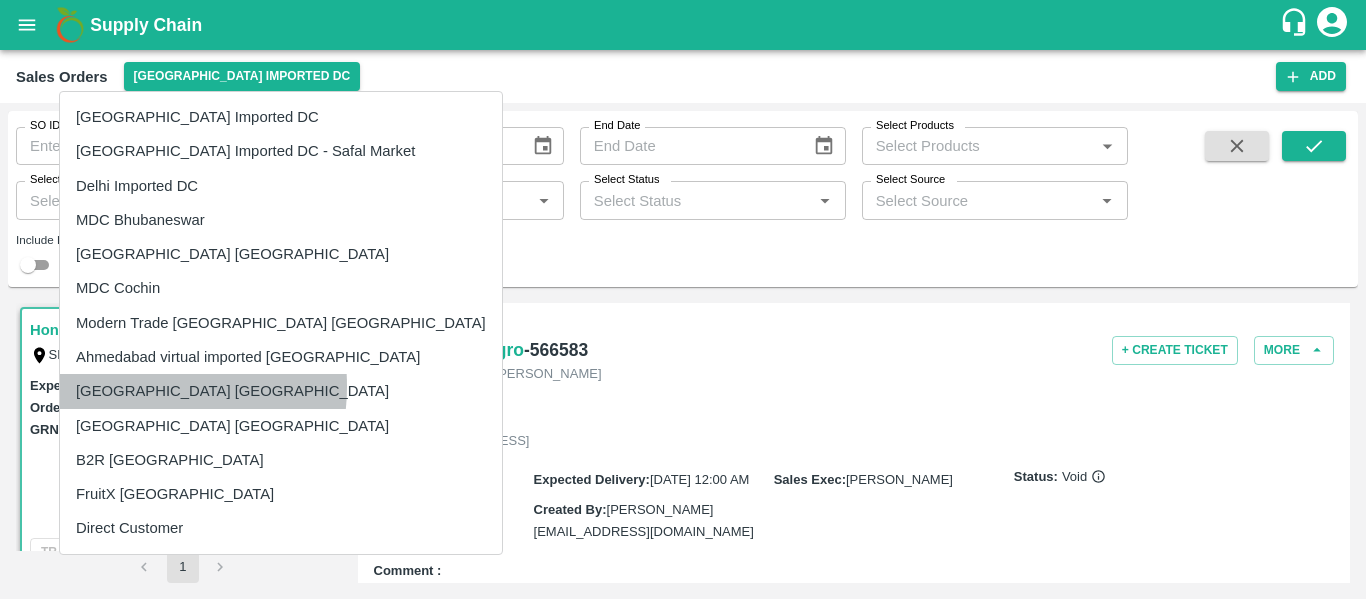 click on "[GEOGRAPHIC_DATA] [GEOGRAPHIC_DATA]" at bounding box center [281, 391] 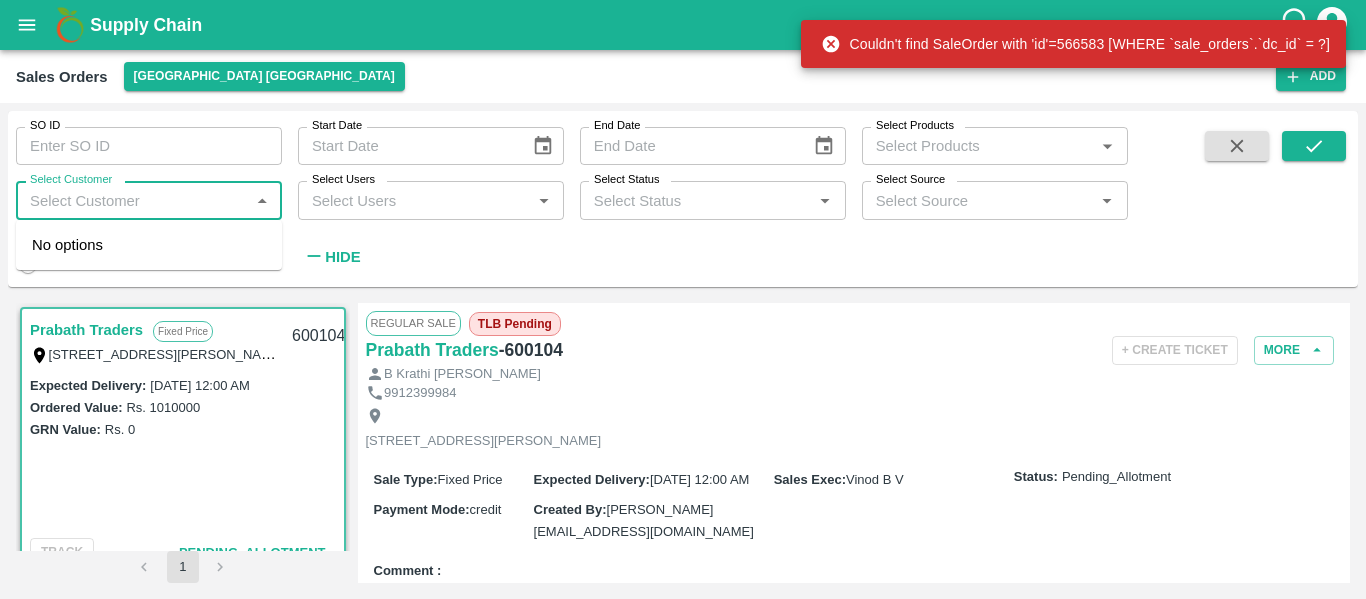 click on "Select Customer" at bounding box center [132, 200] 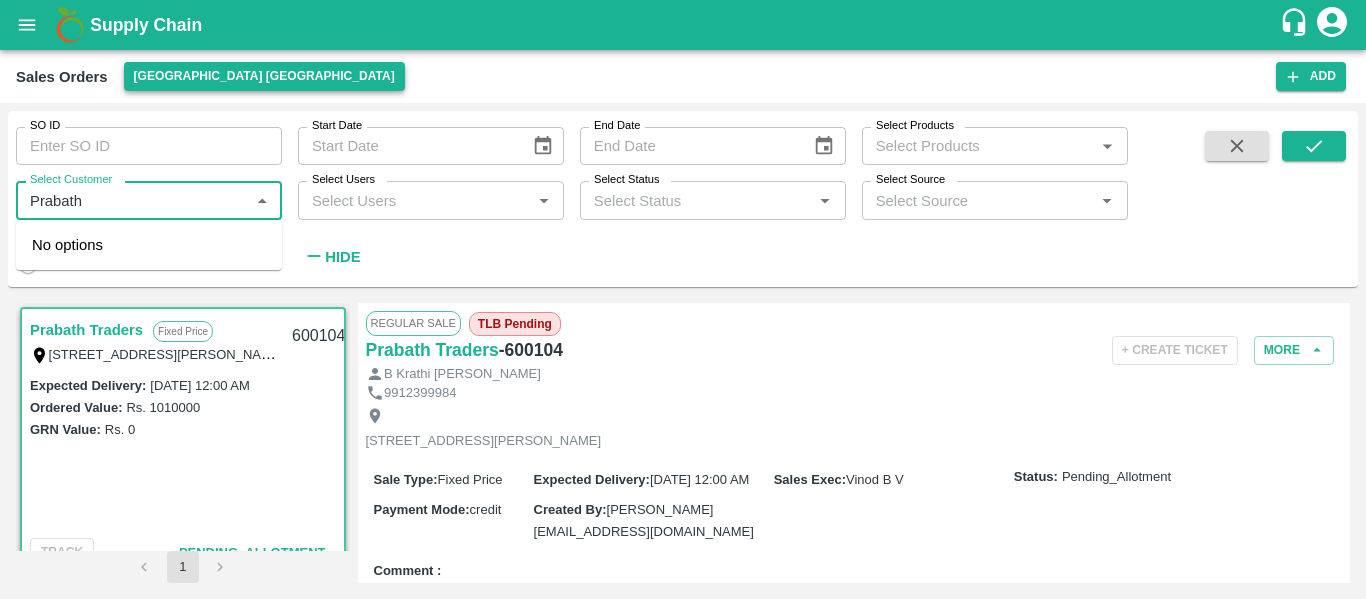 type on "Prabath" 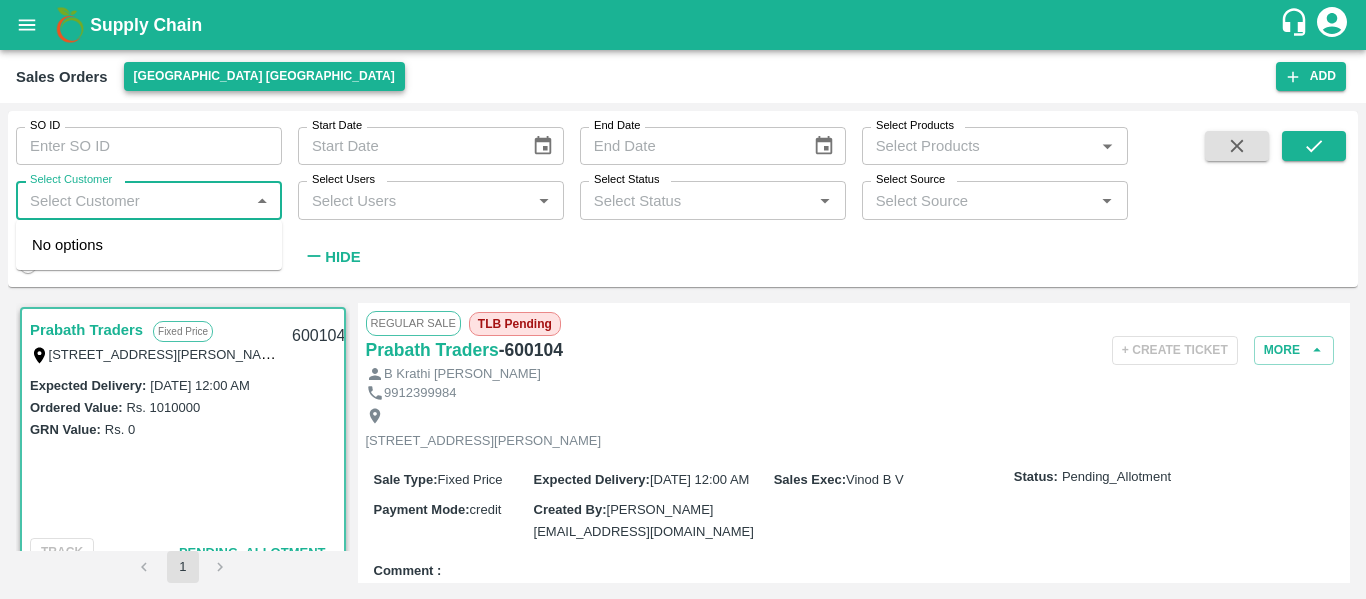 click on "[GEOGRAPHIC_DATA] [GEOGRAPHIC_DATA]" at bounding box center [264, 76] 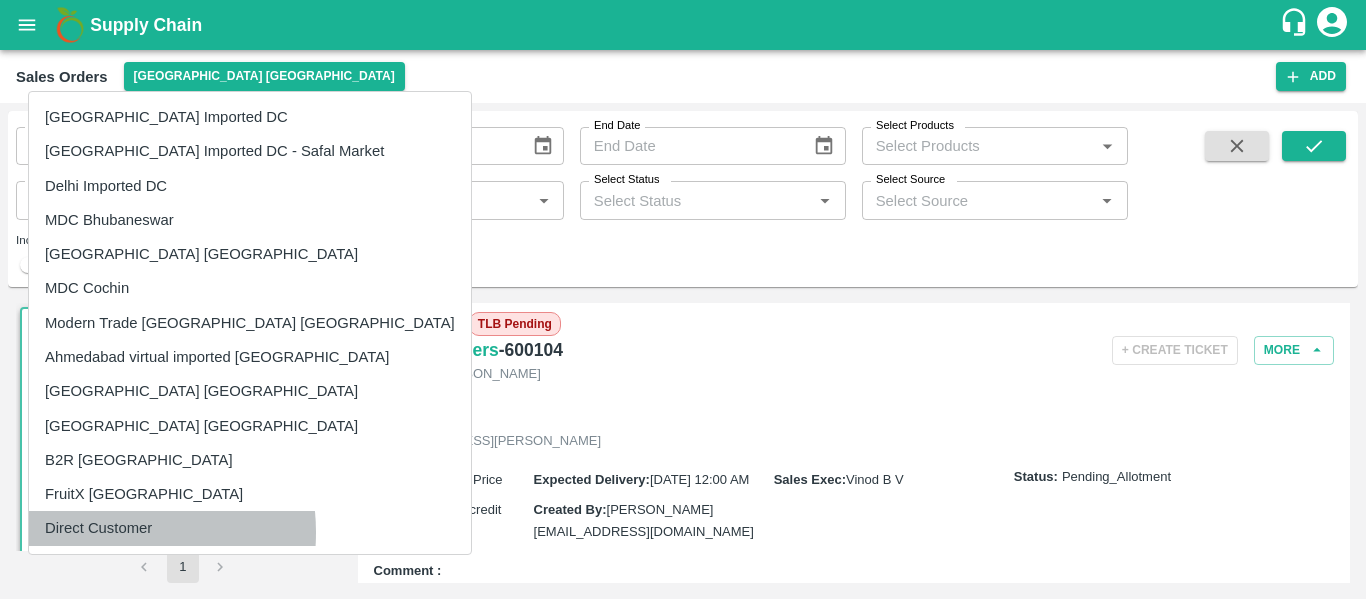 click on "Direct Customer" at bounding box center [250, 528] 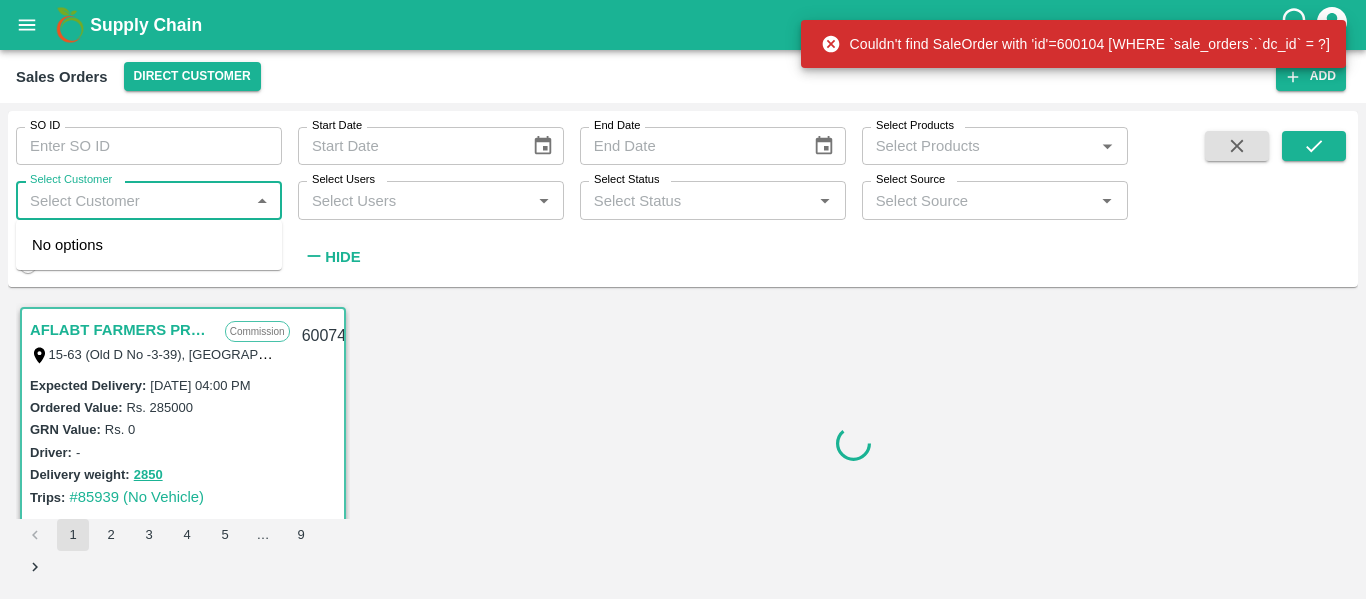 click on "Select Customer" at bounding box center [132, 200] 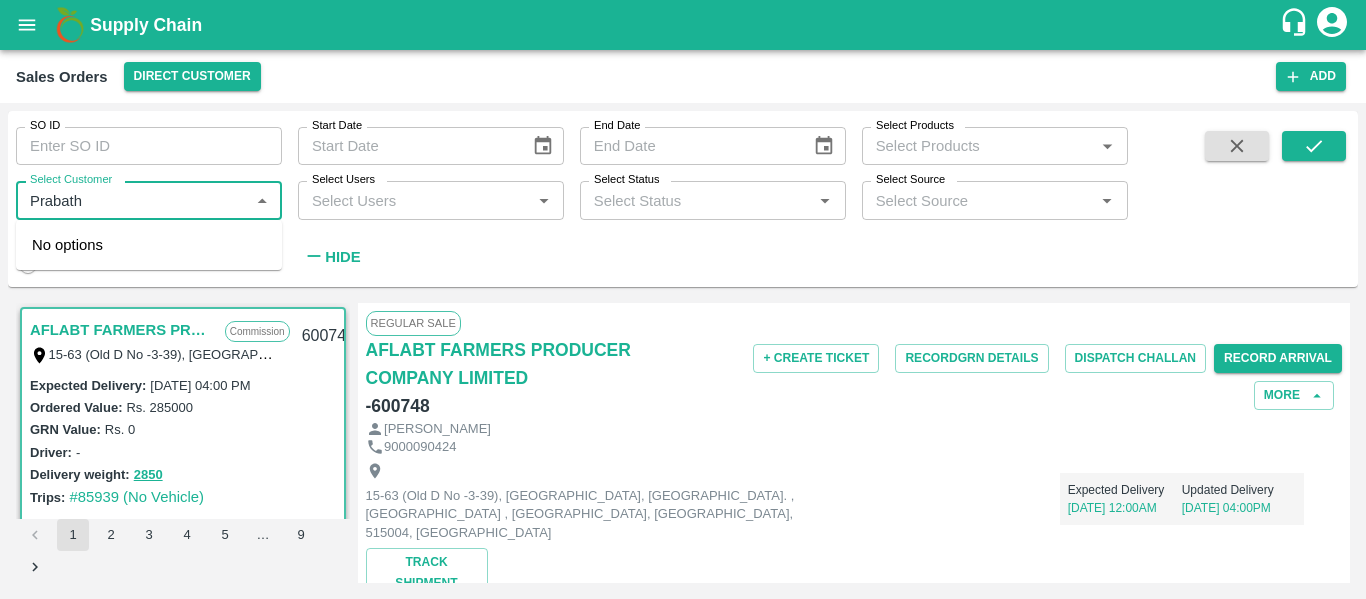 type on "Prabath" 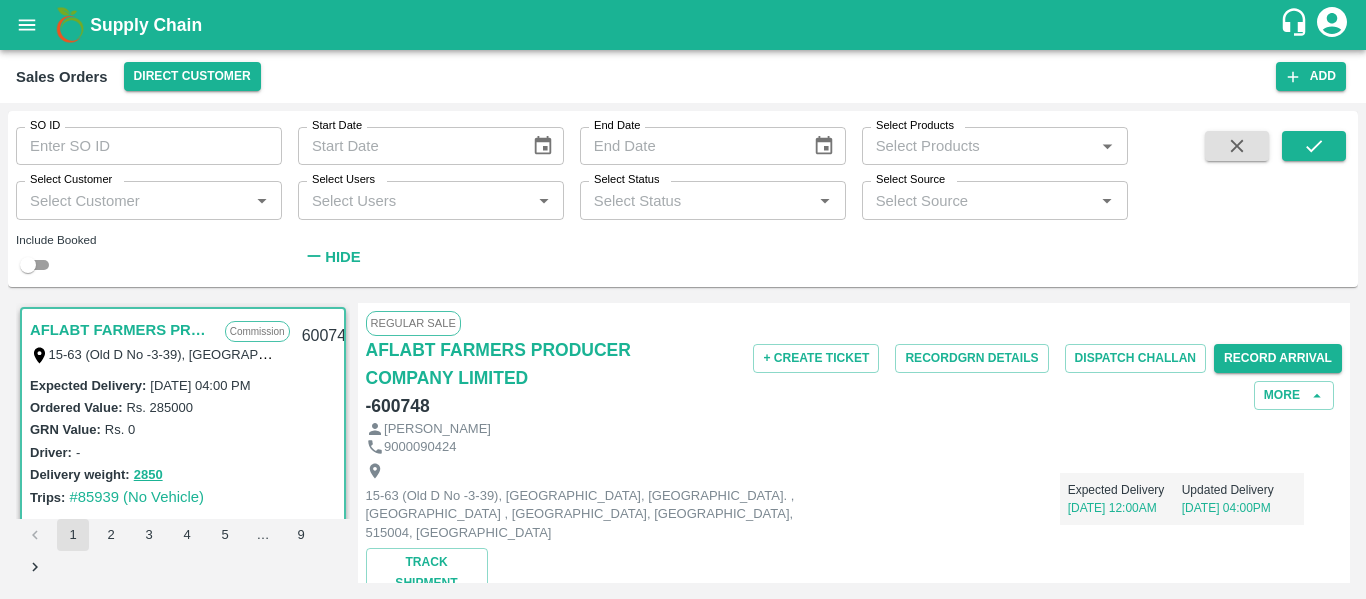 click on "SO ID SO ID Start Date Start Date End Date End Date Select Products Select Products   * Select Customer Select Customer   * Select Users Select Users   * Select Status Select Status   * Select Source Select Source   * Include Booked Hide" at bounding box center (564, 194) 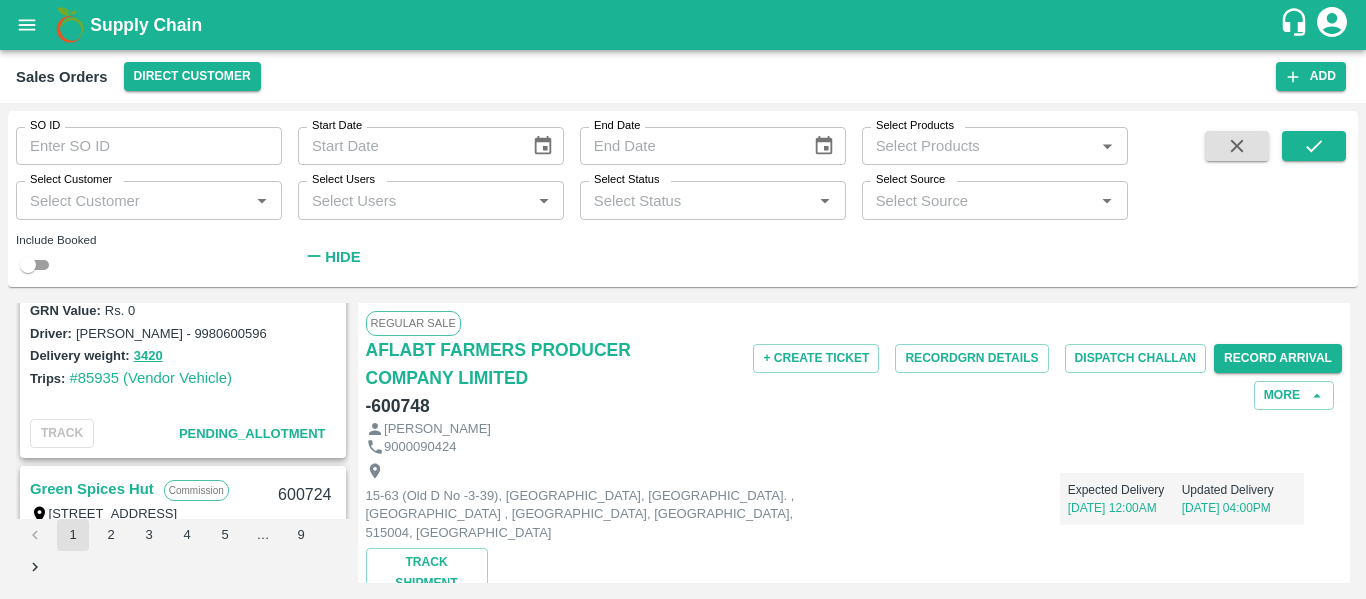 scroll, scrollTop: 396, scrollLeft: 0, axis: vertical 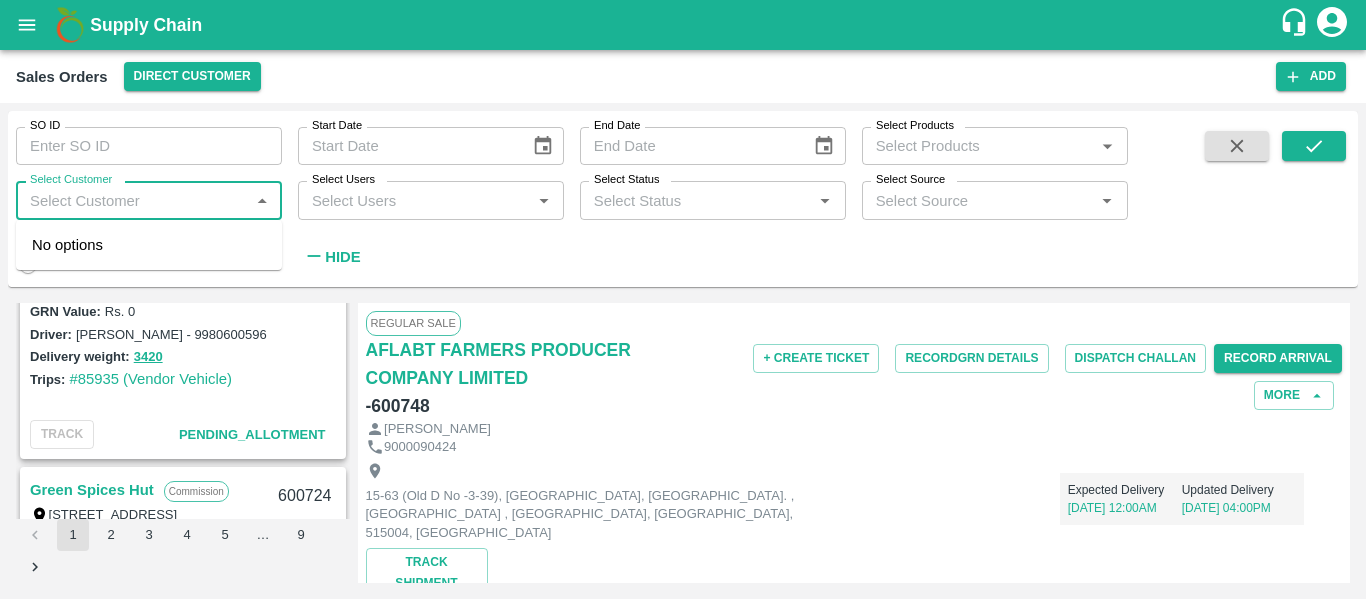 click on "Select Customer" at bounding box center (132, 200) 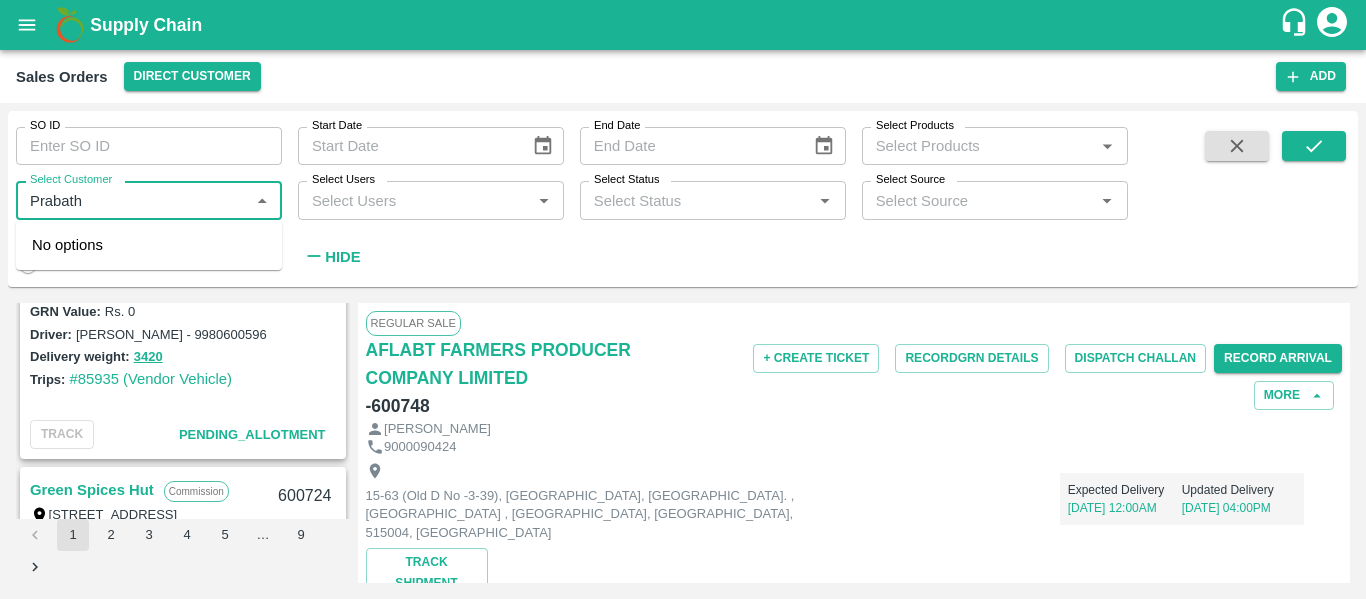 click on "Select Customer" at bounding box center [132, 200] 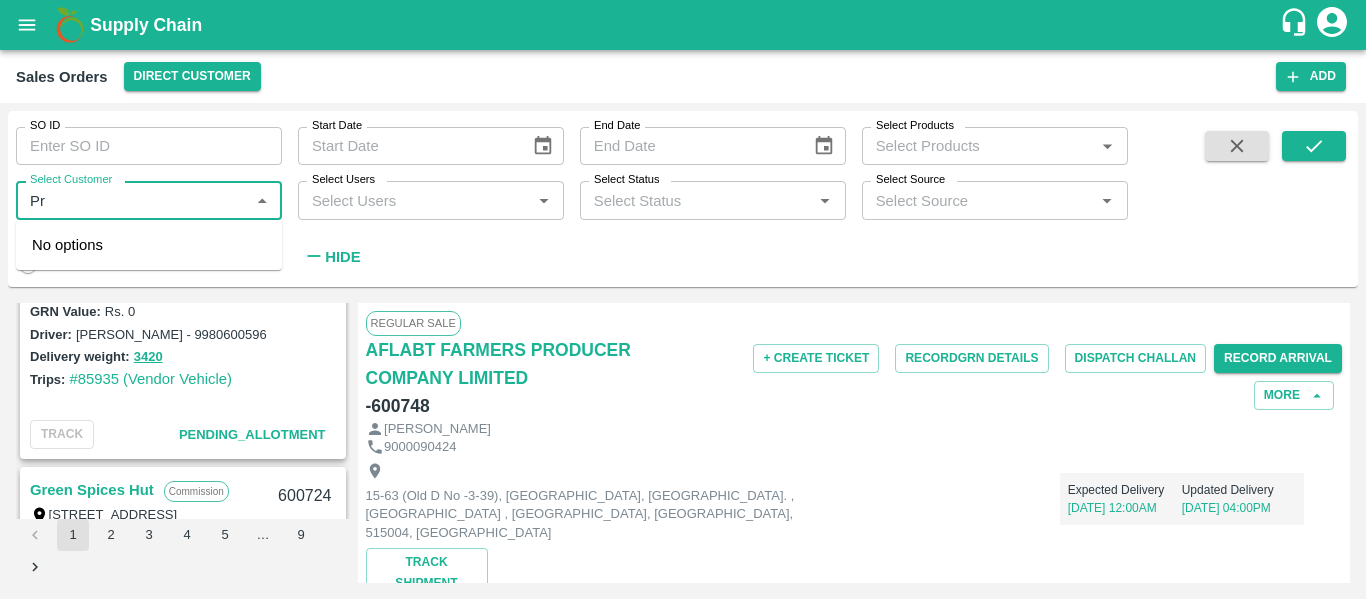 type on "P" 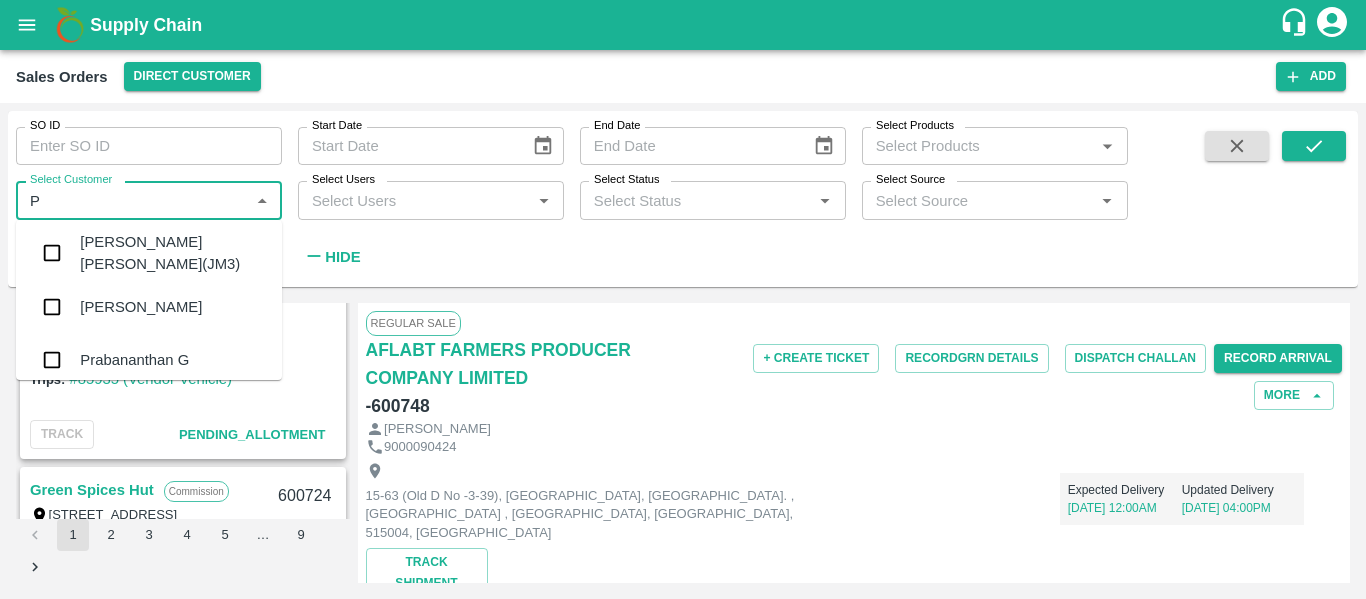 scroll, scrollTop: 0, scrollLeft: 0, axis: both 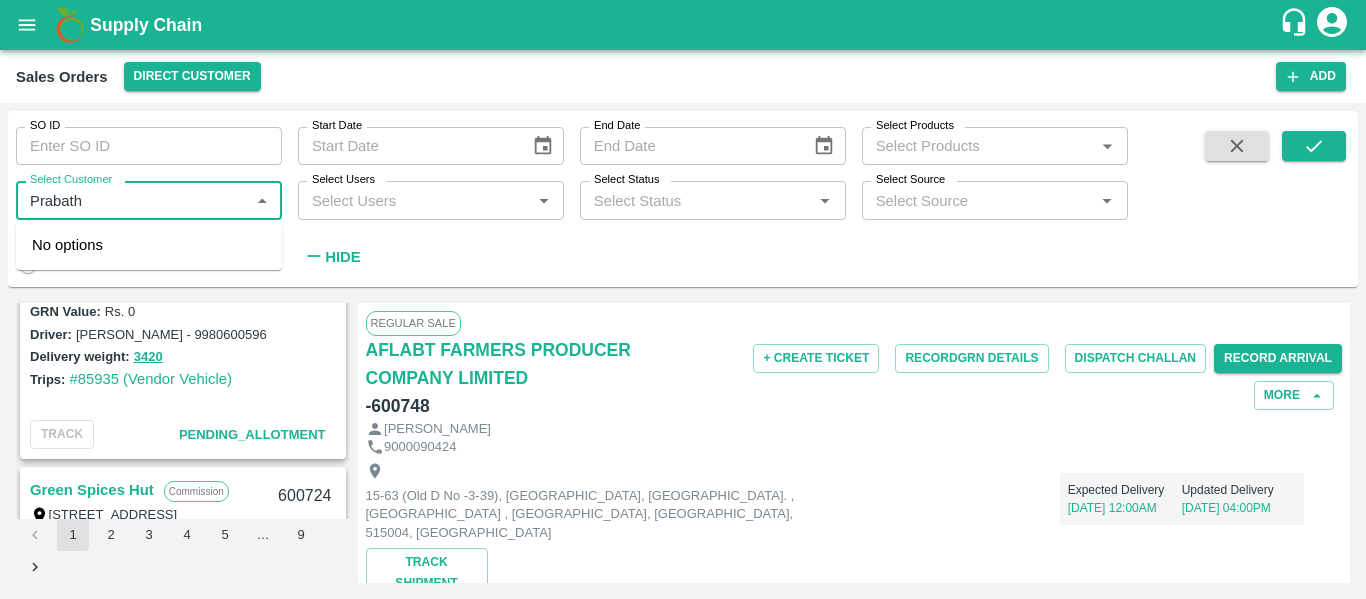 type on "Prabath" 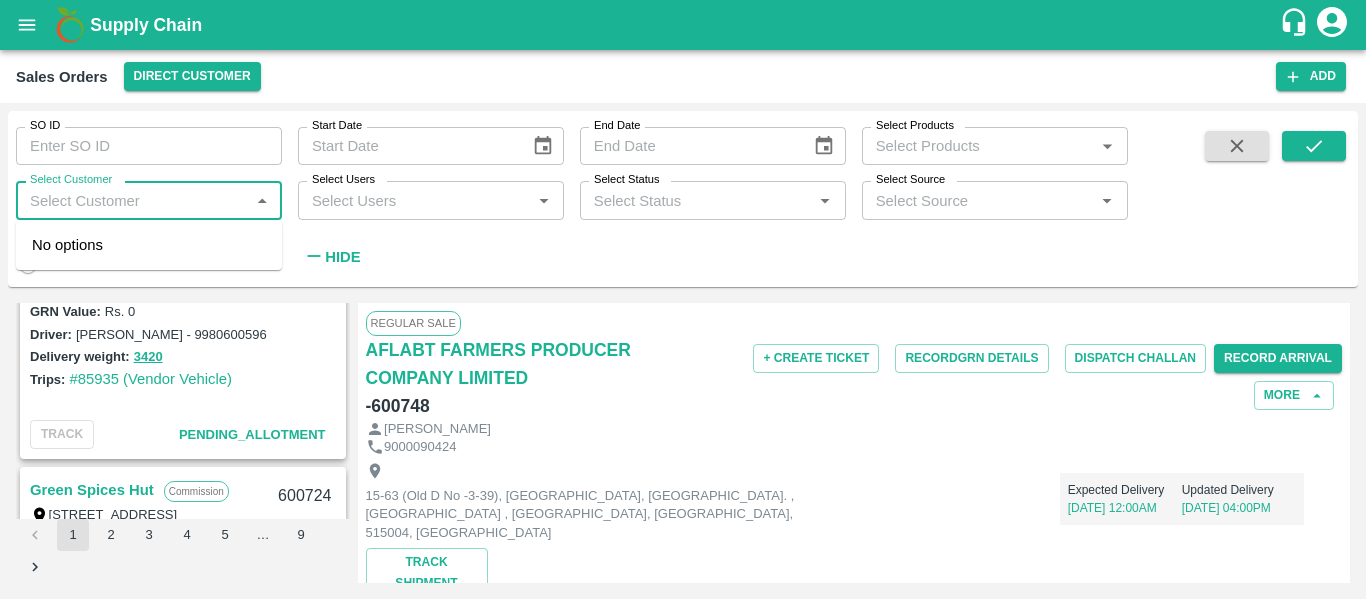 click on "Select Customer" at bounding box center (132, 200) 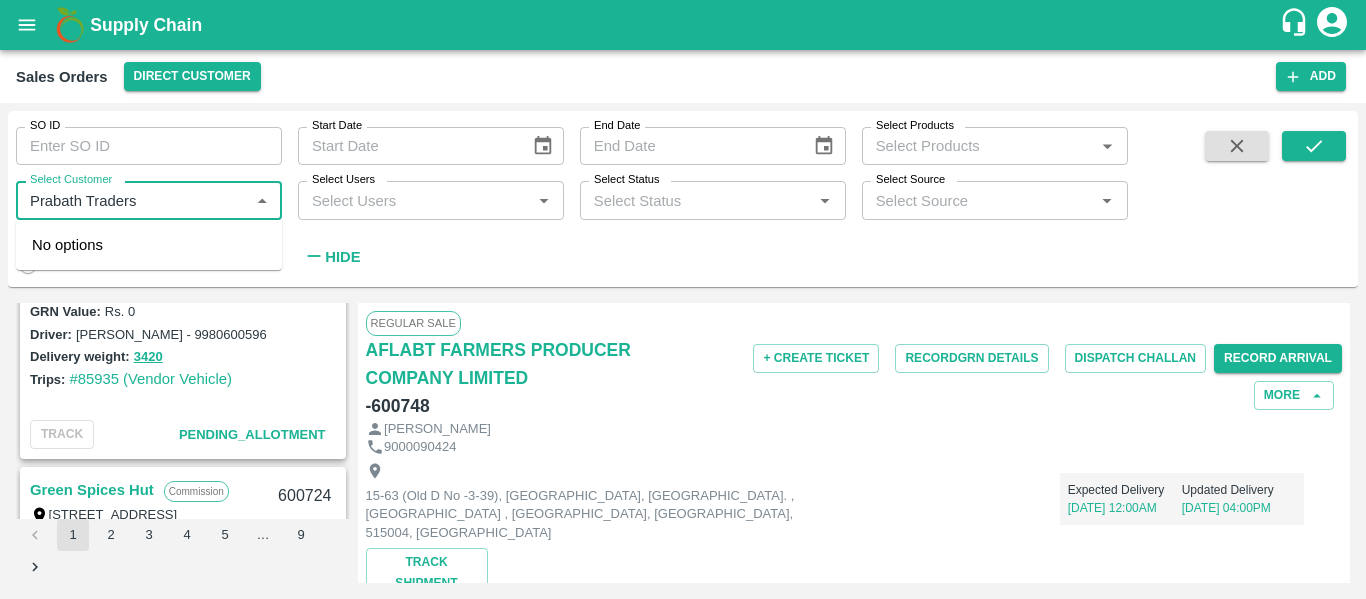 click on "Select Customer" at bounding box center [132, 200] 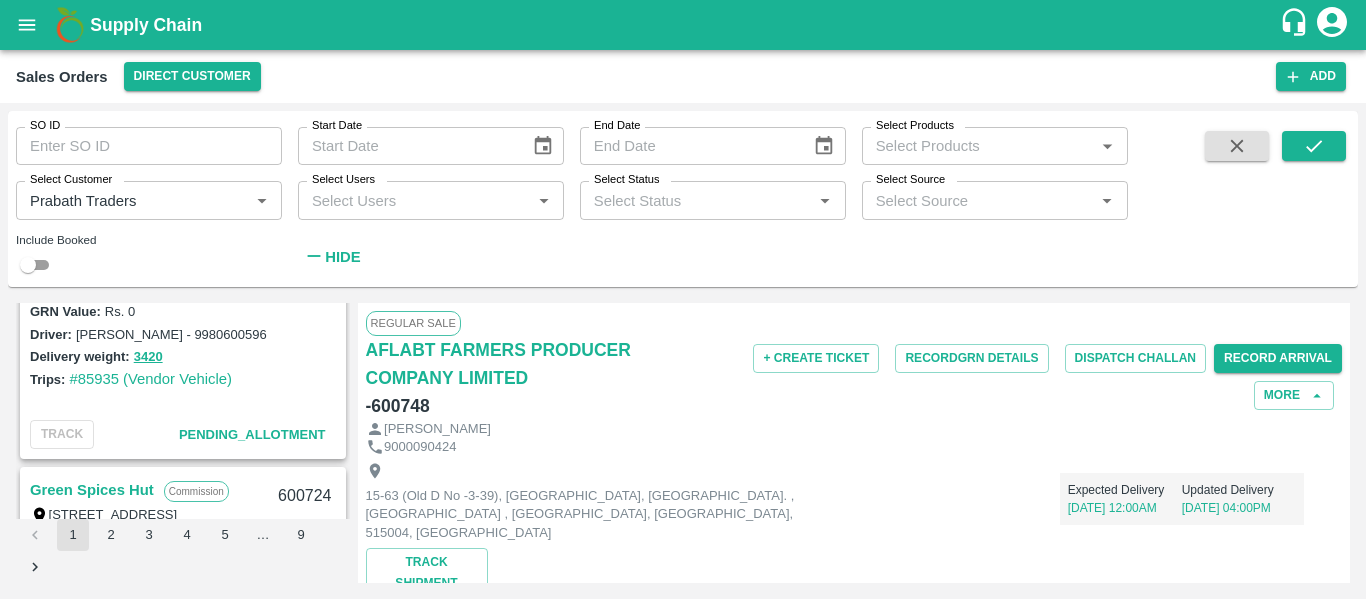 type 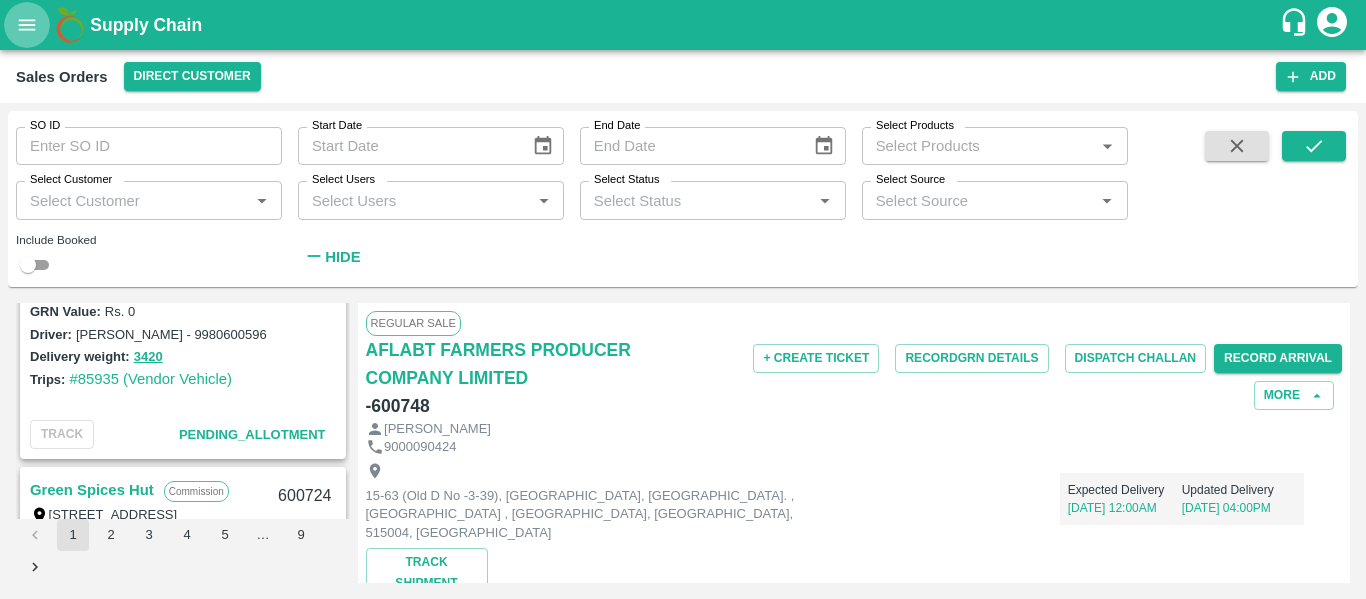 click 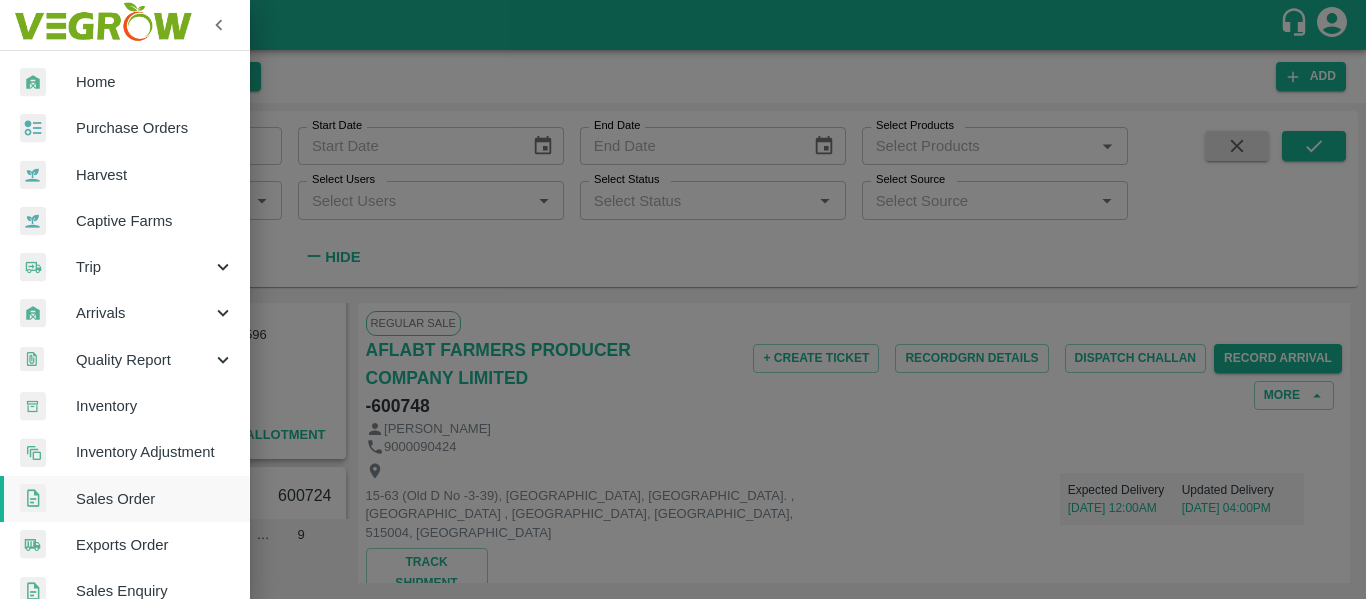 scroll, scrollTop: 540, scrollLeft: 0, axis: vertical 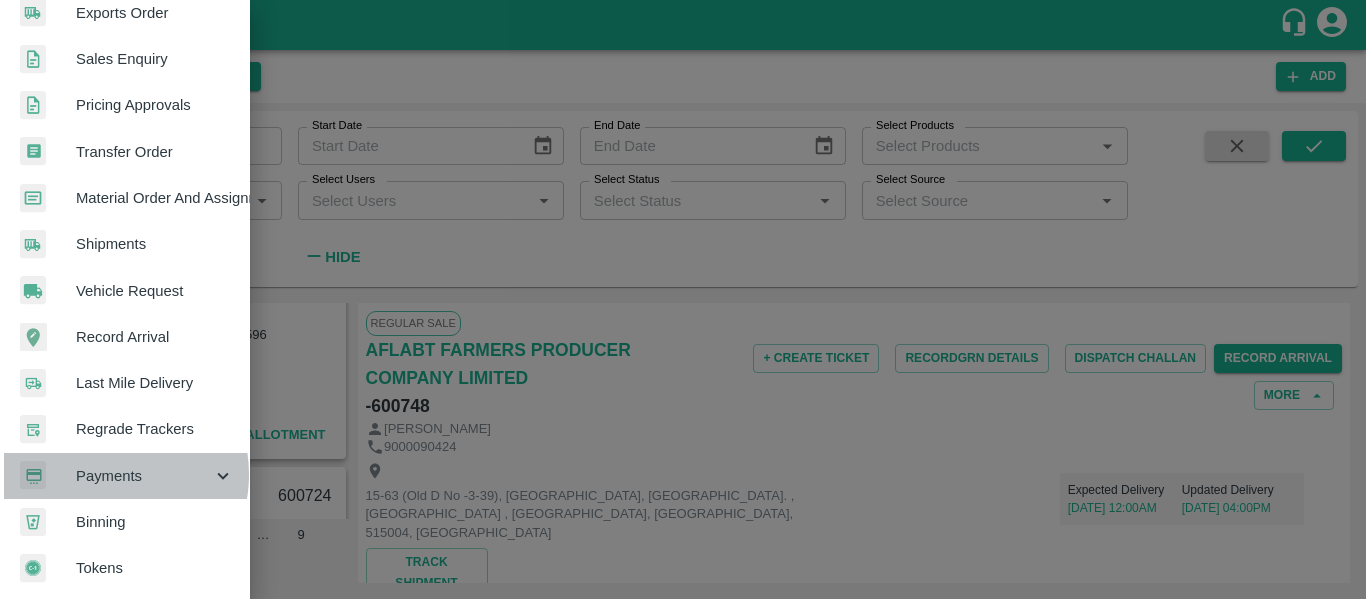 click on "Payments" at bounding box center (144, 476) 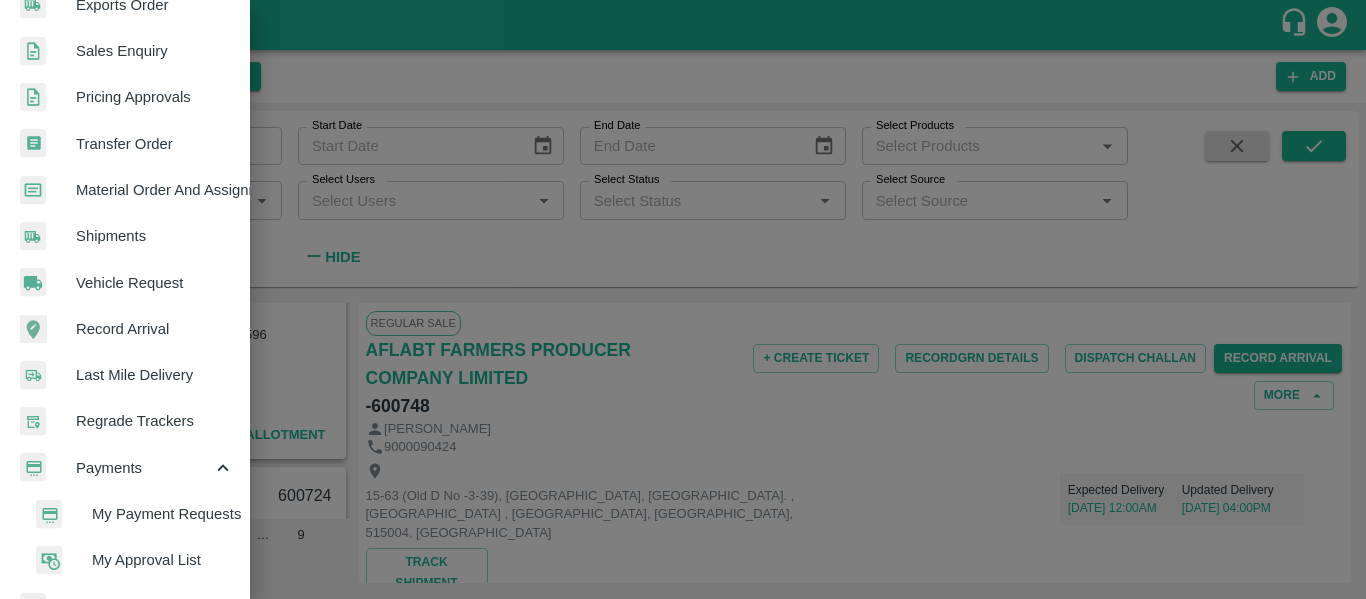 click on "My Payment Requests" at bounding box center (163, 514) 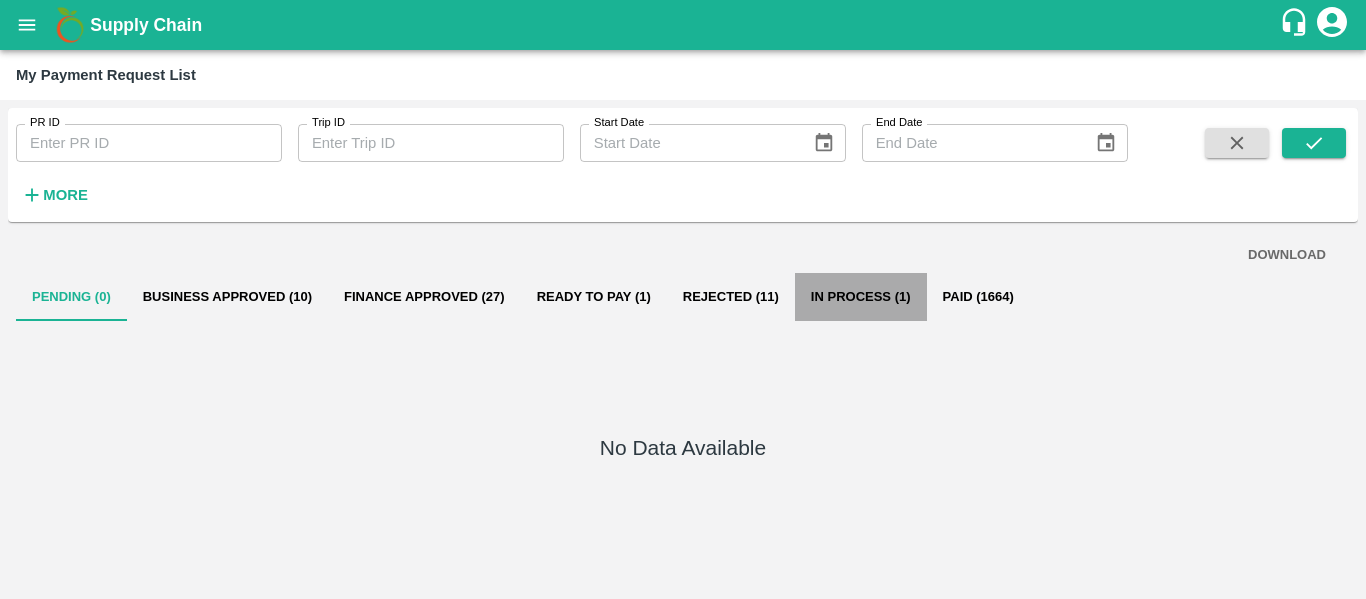 click on "In Process (1)" at bounding box center [861, 297] 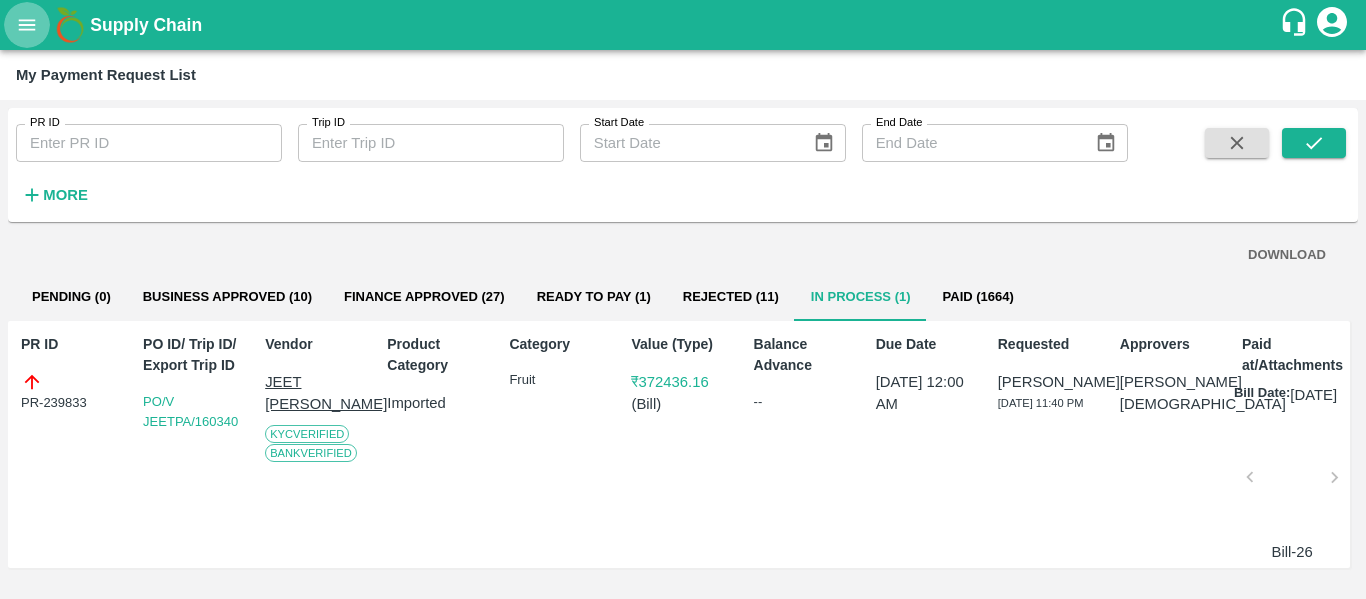 click 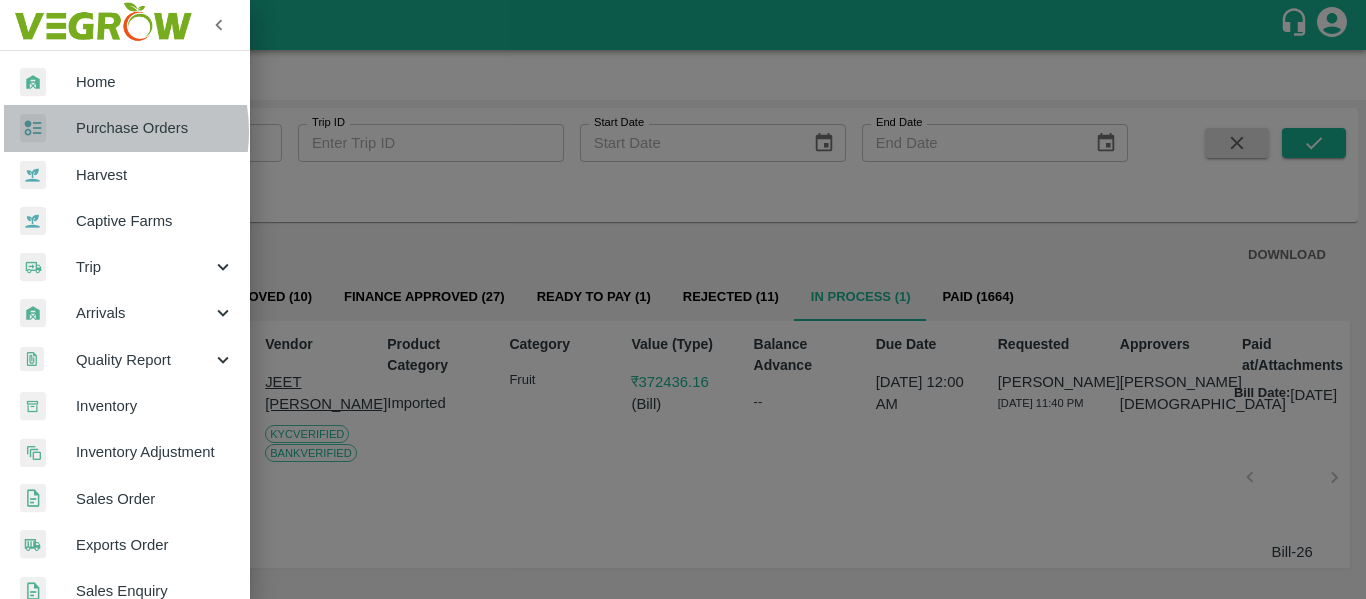 click on "Purchase Orders" at bounding box center (155, 128) 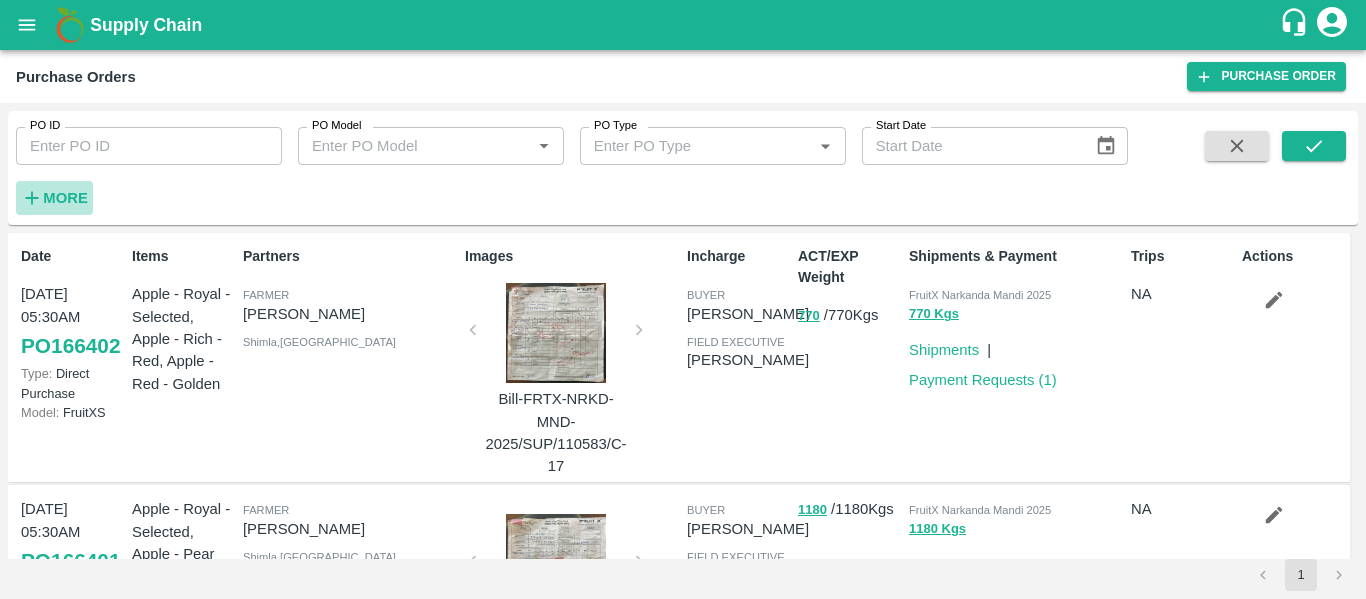 click on "More" at bounding box center (65, 198) 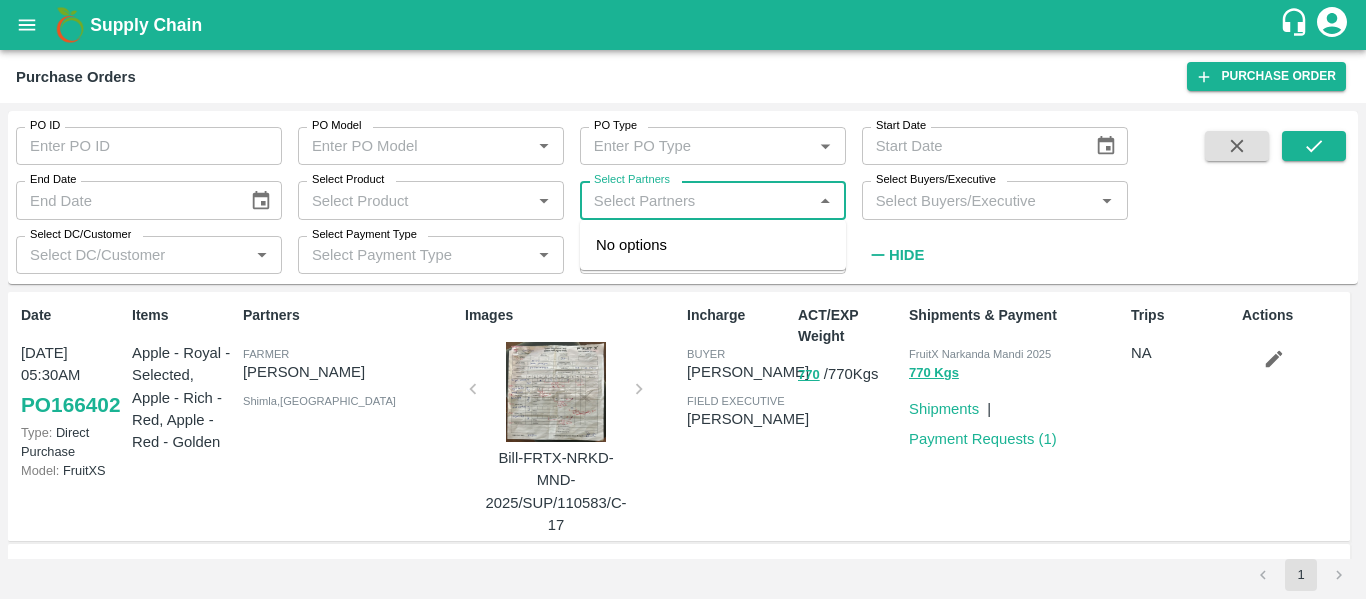 click on "Select Partners" at bounding box center [696, 200] 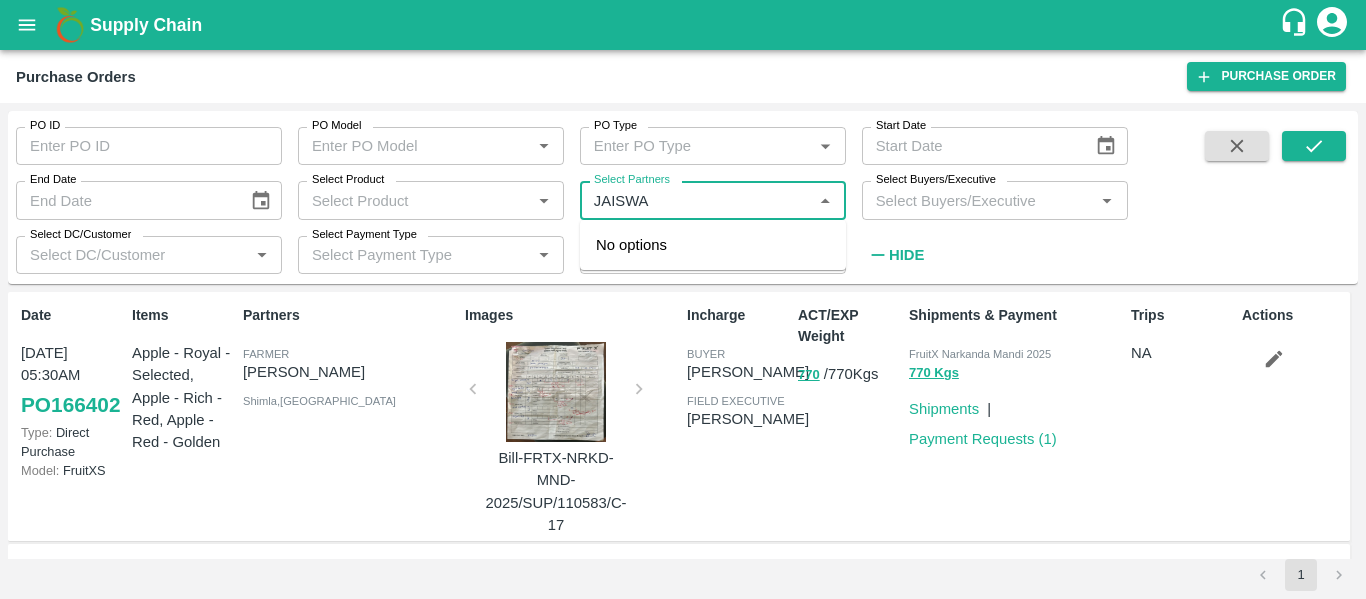 type on "JAISWAL" 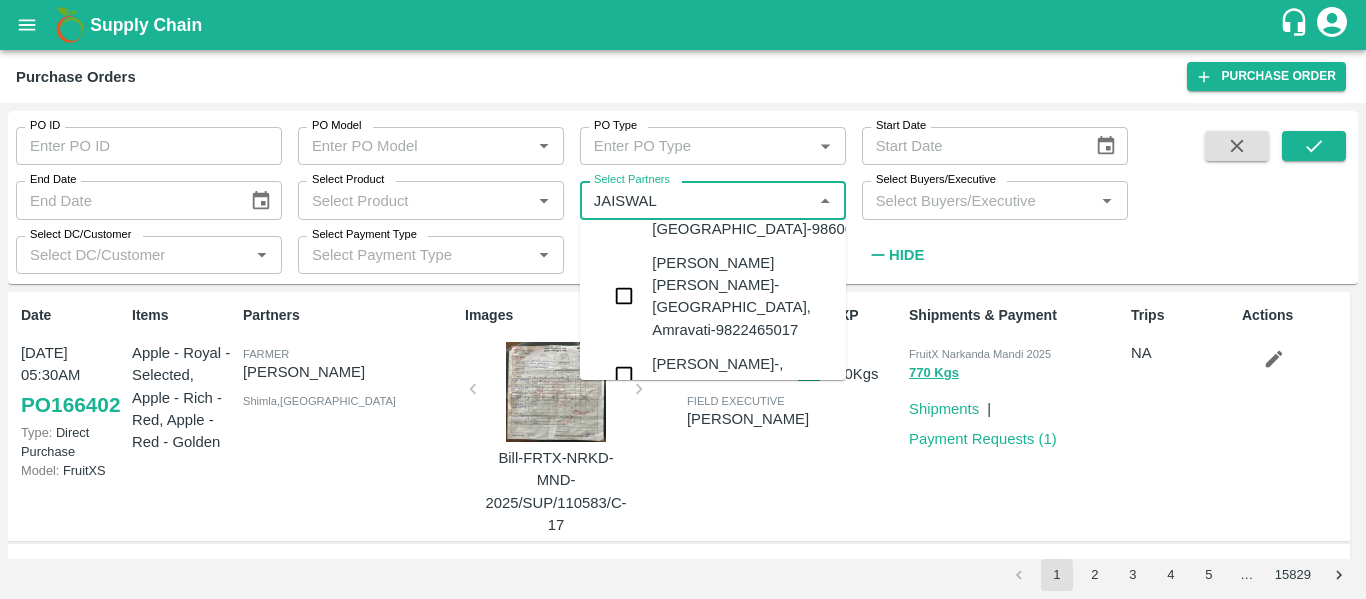 scroll, scrollTop: 329, scrollLeft: 0, axis: vertical 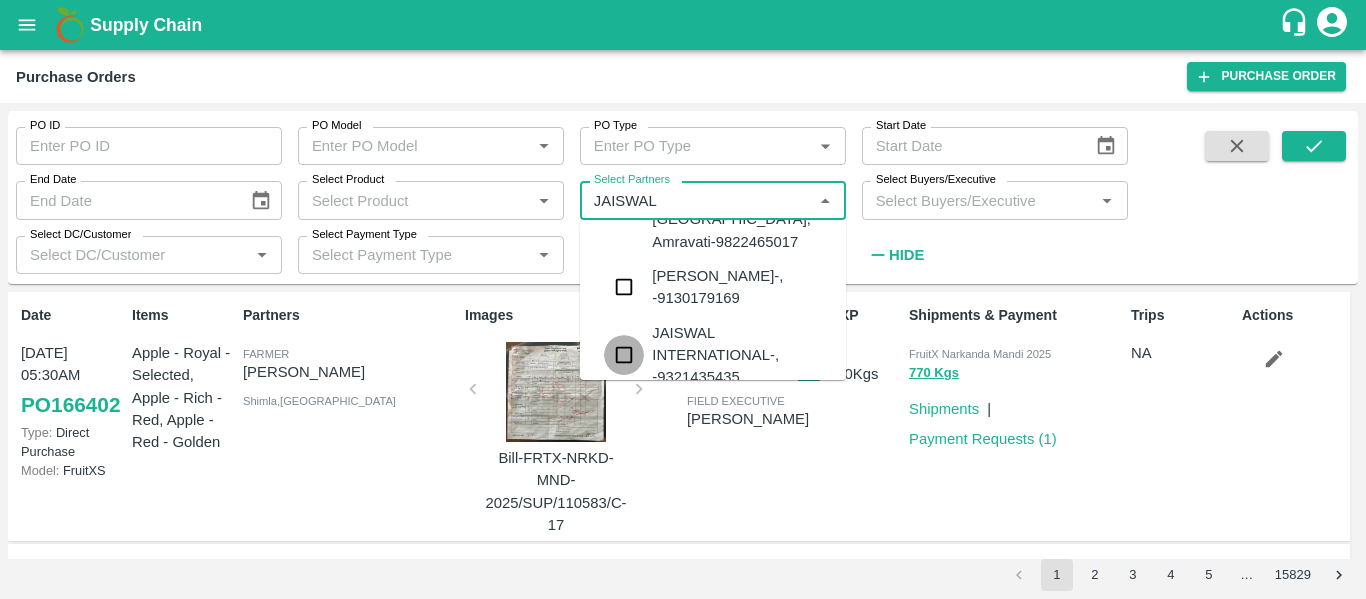 click at bounding box center (624, 355) 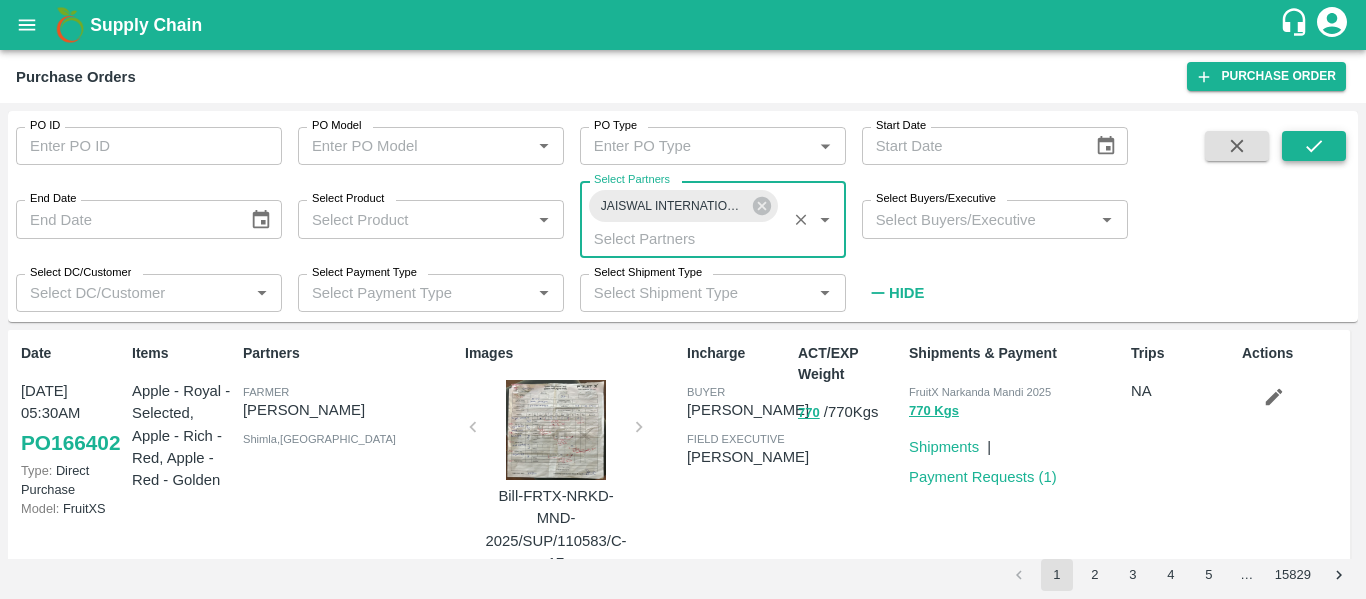 click at bounding box center (1314, 146) 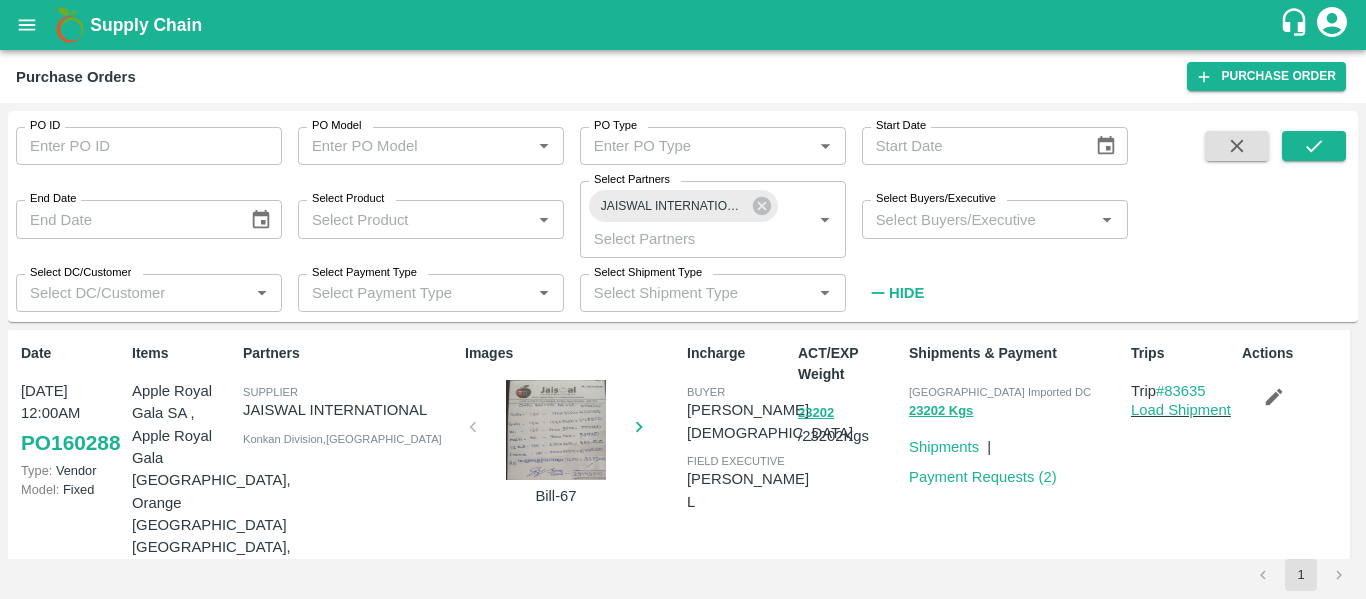 click at bounding box center [556, 430] 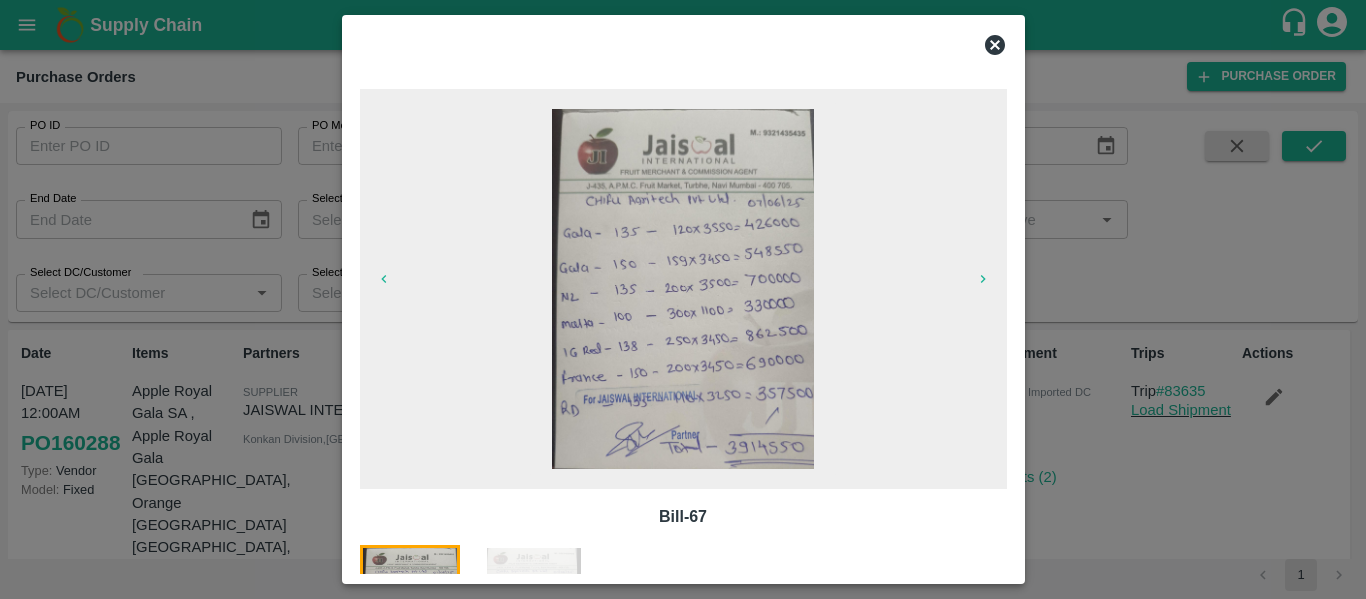click 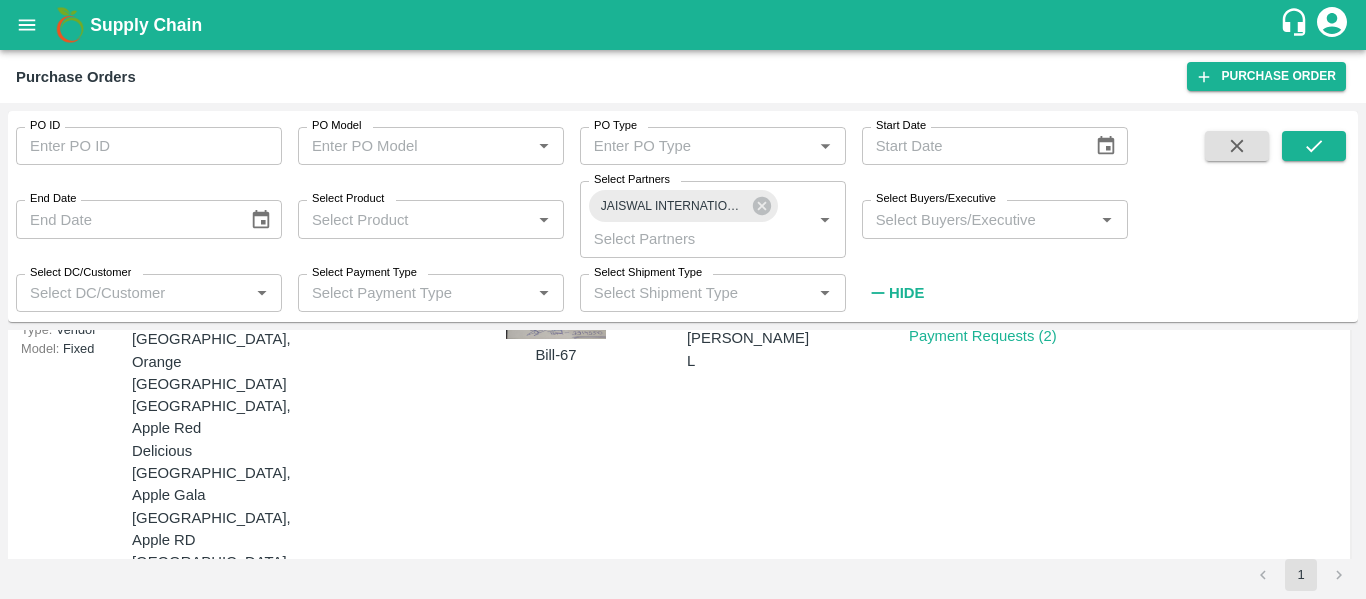 scroll, scrollTop: 0, scrollLeft: 0, axis: both 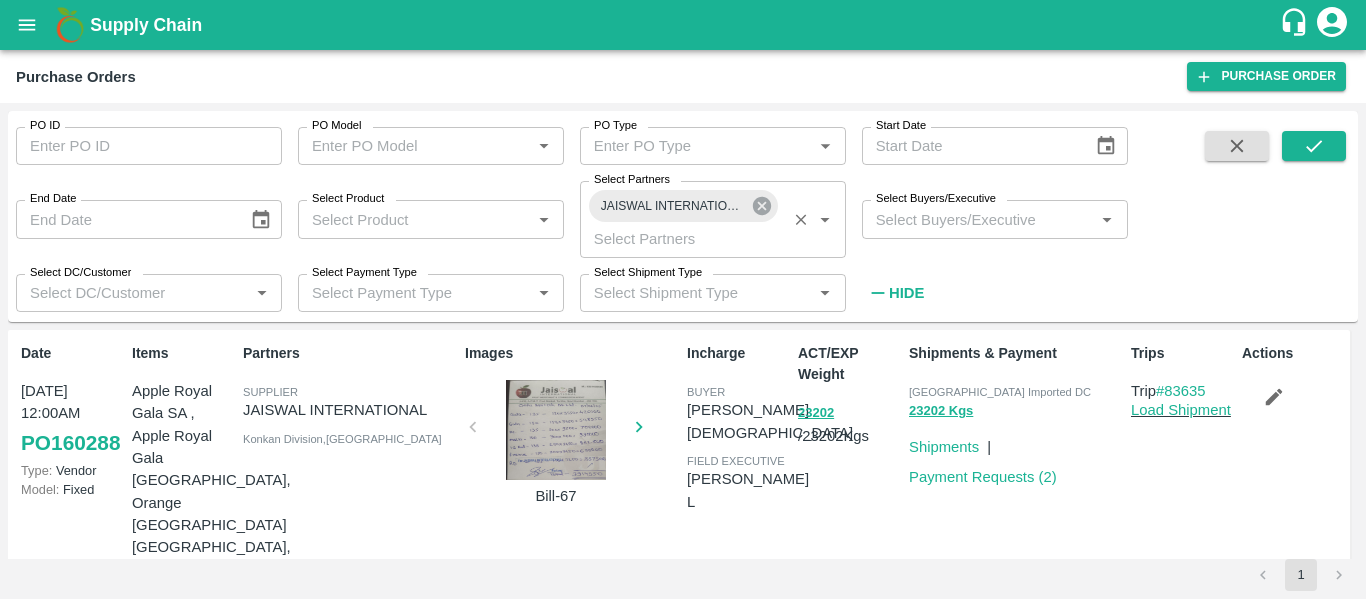 click 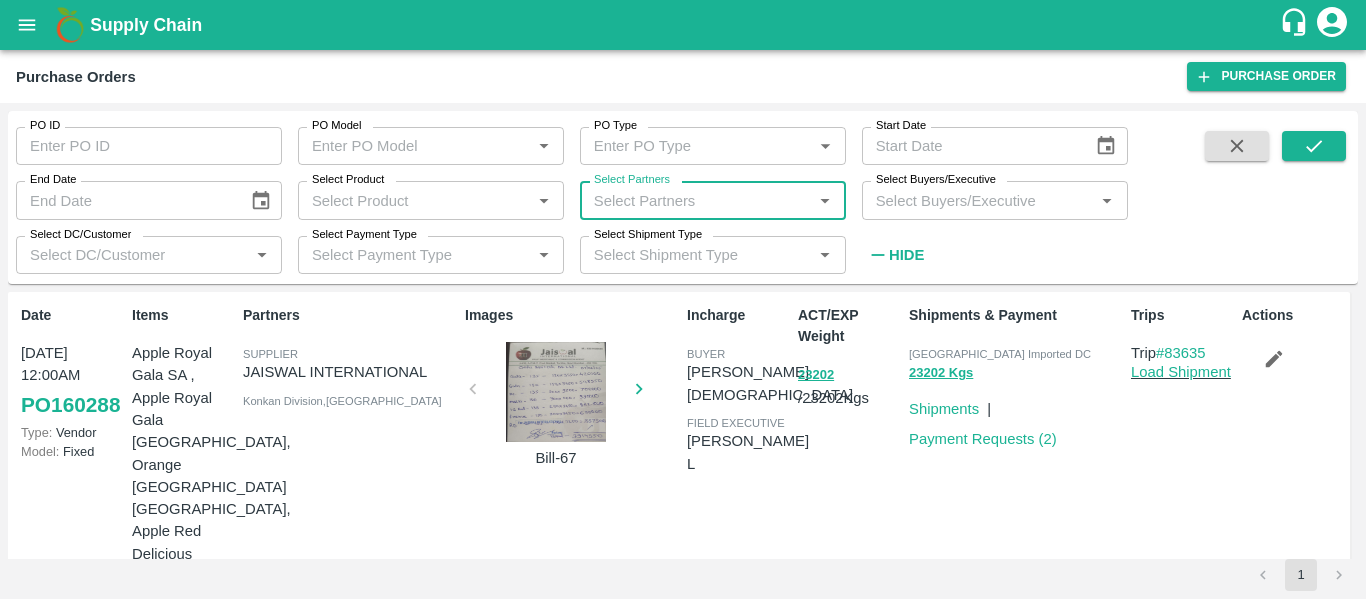 drag, startPoint x: 766, startPoint y: 205, endPoint x: 667, endPoint y: 191, distance: 99.985 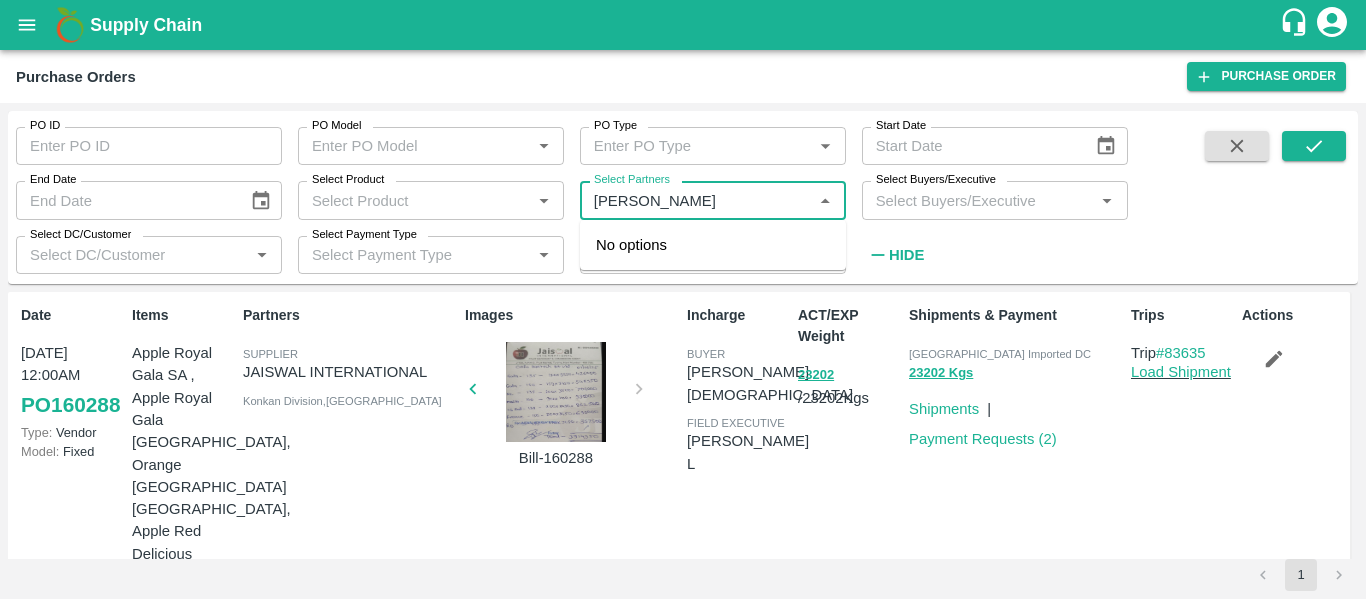 type on "[PERSON_NAME]" 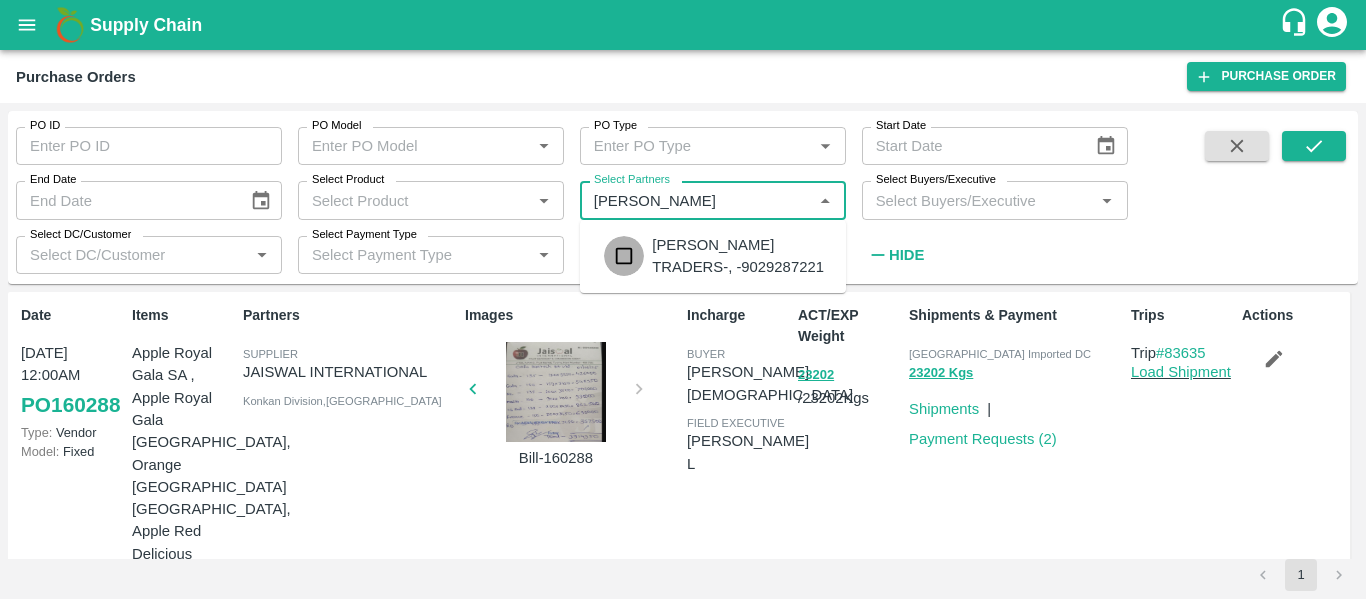 click at bounding box center [624, 256] 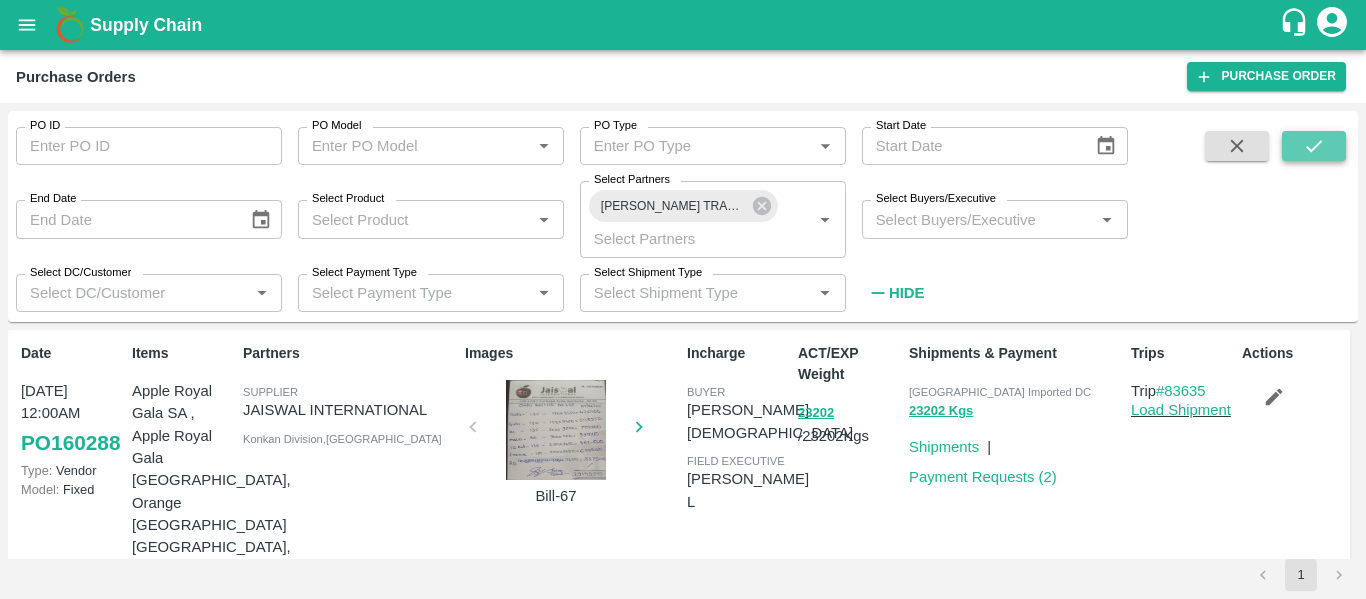 click at bounding box center [1314, 146] 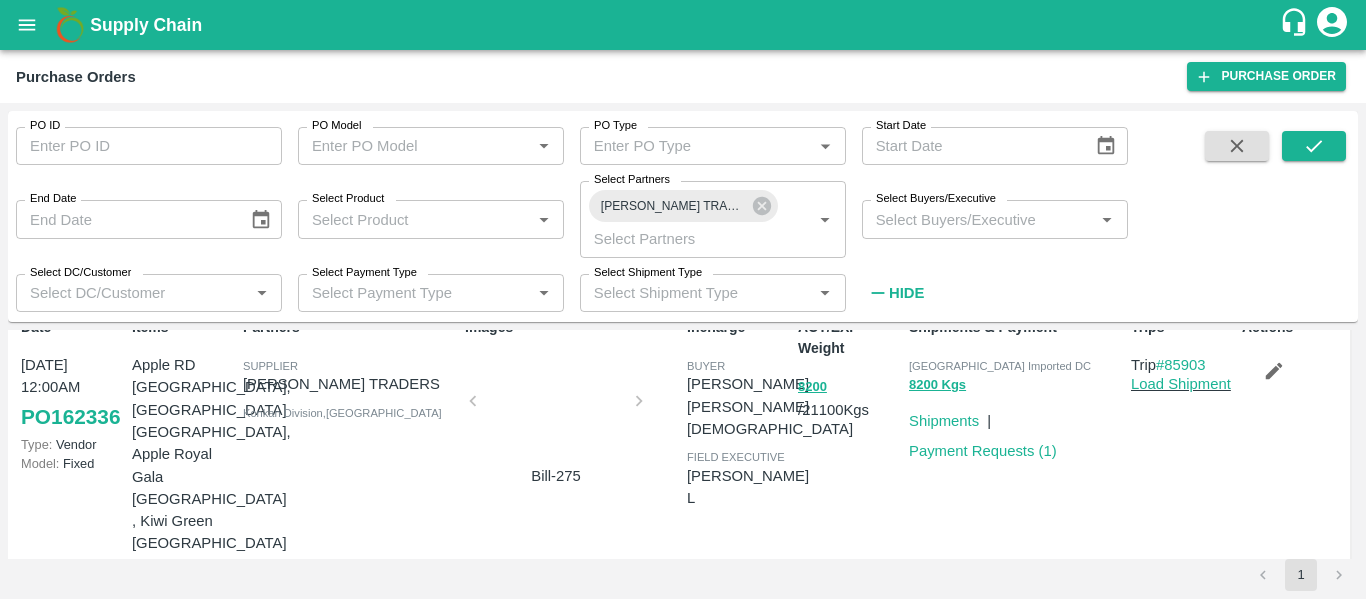 scroll, scrollTop: 27, scrollLeft: 0, axis: vertical 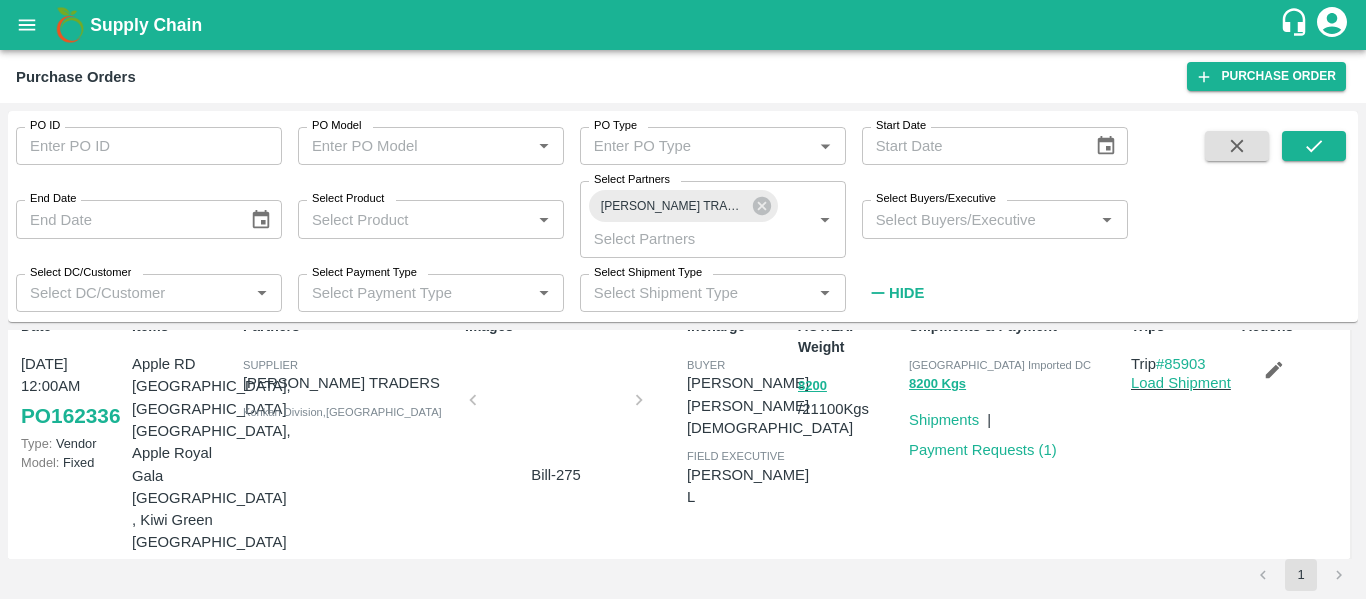 click on "[PERSON_NAME]" at bounding box center [770, 383] 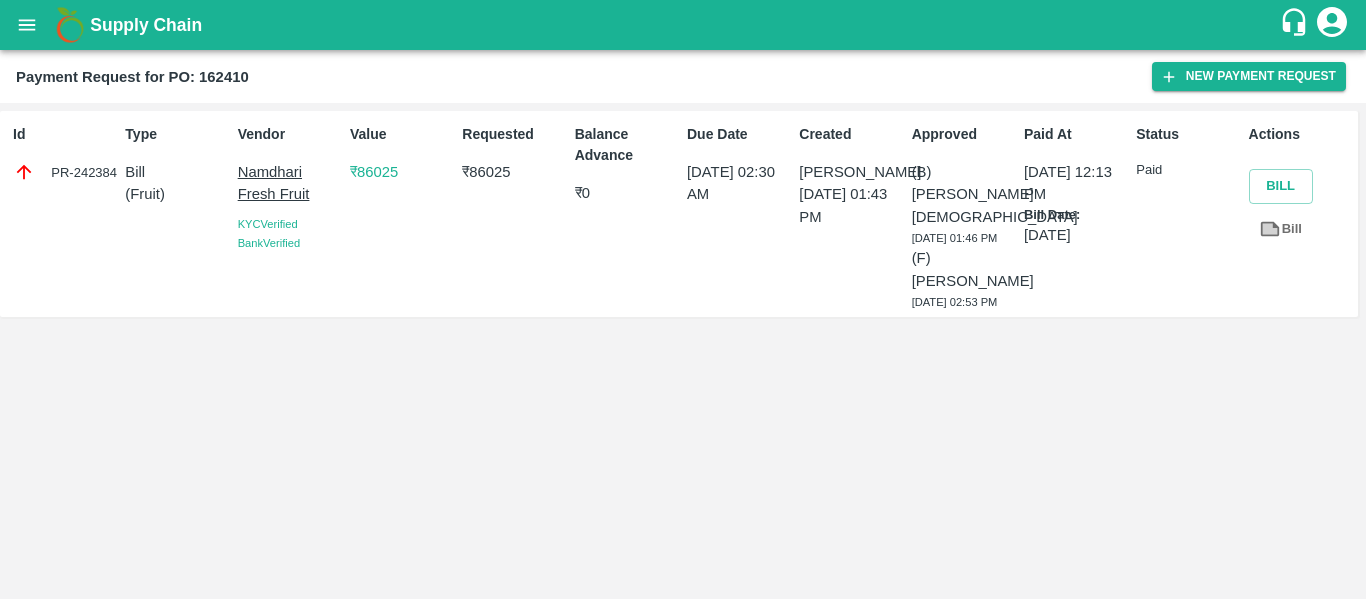 scroll, scrollTop: 0, scrollLeft: 0, axis: both 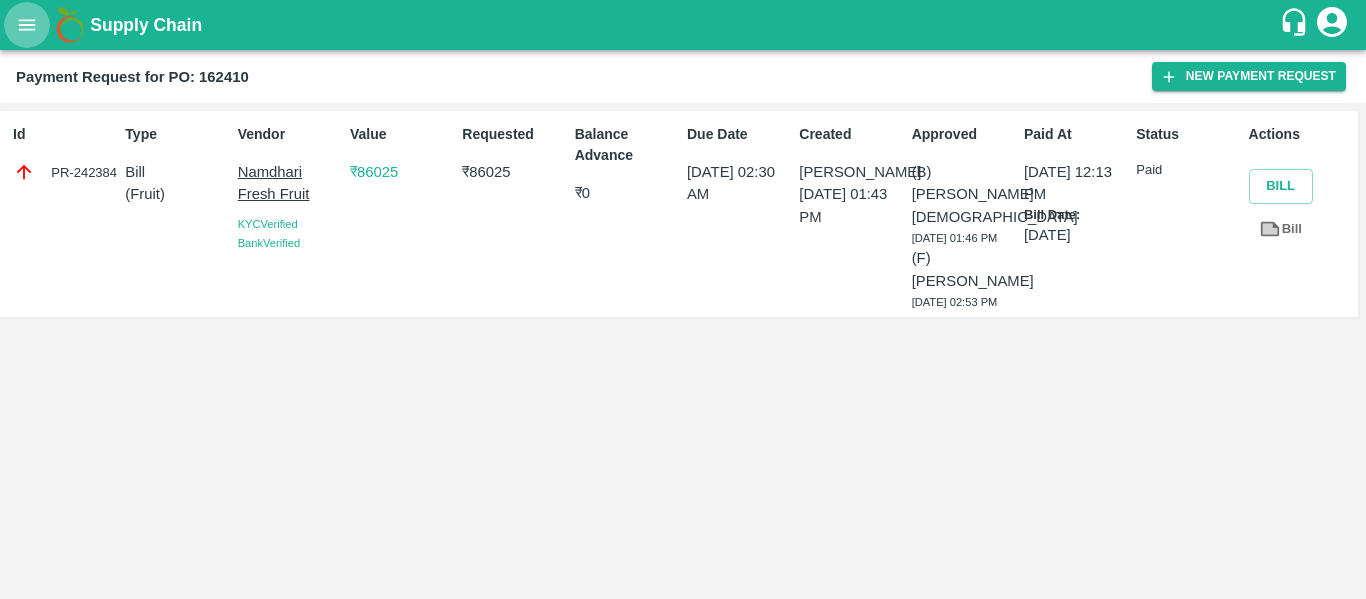 click at bounding box center [27, 25] 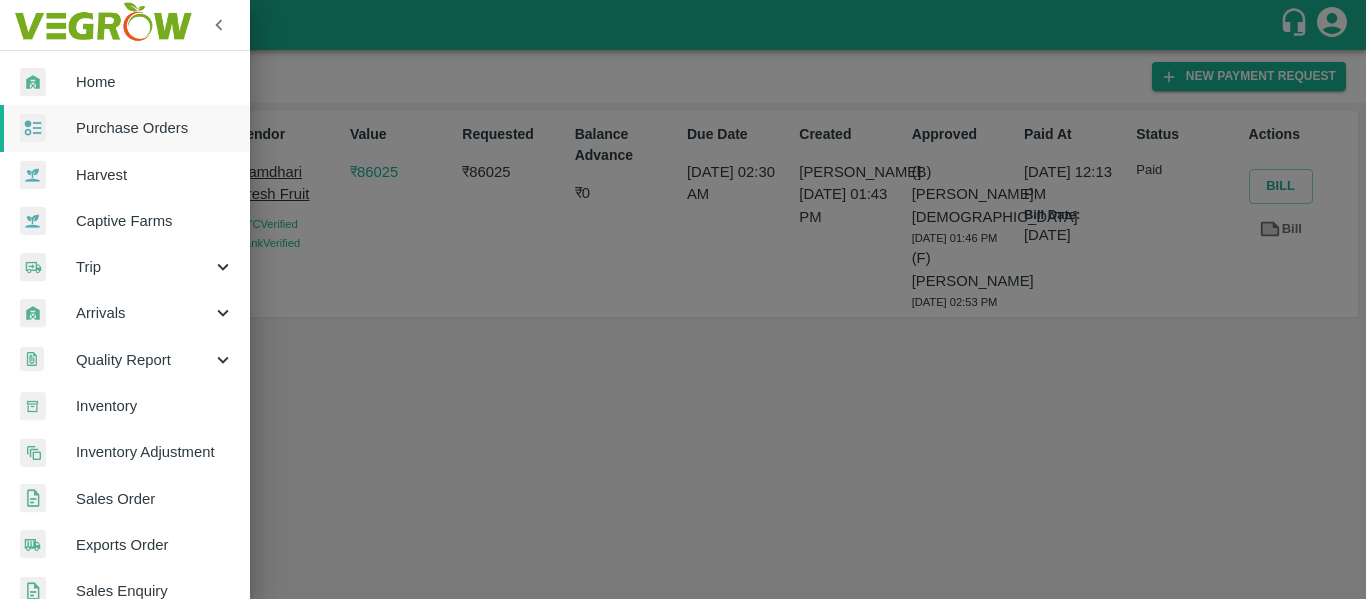 scroll, scrollTop: 22, scrollLeft: 0, axis: vertical 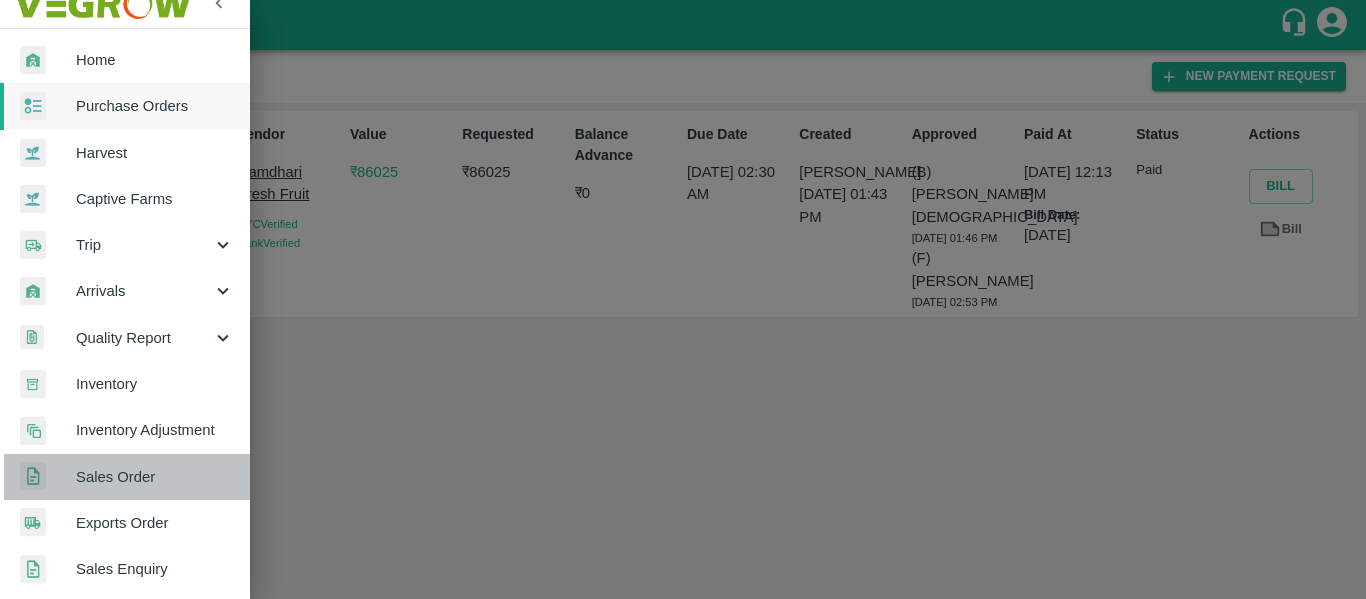 click on "Sales Order" at bounding box center (155, 477) 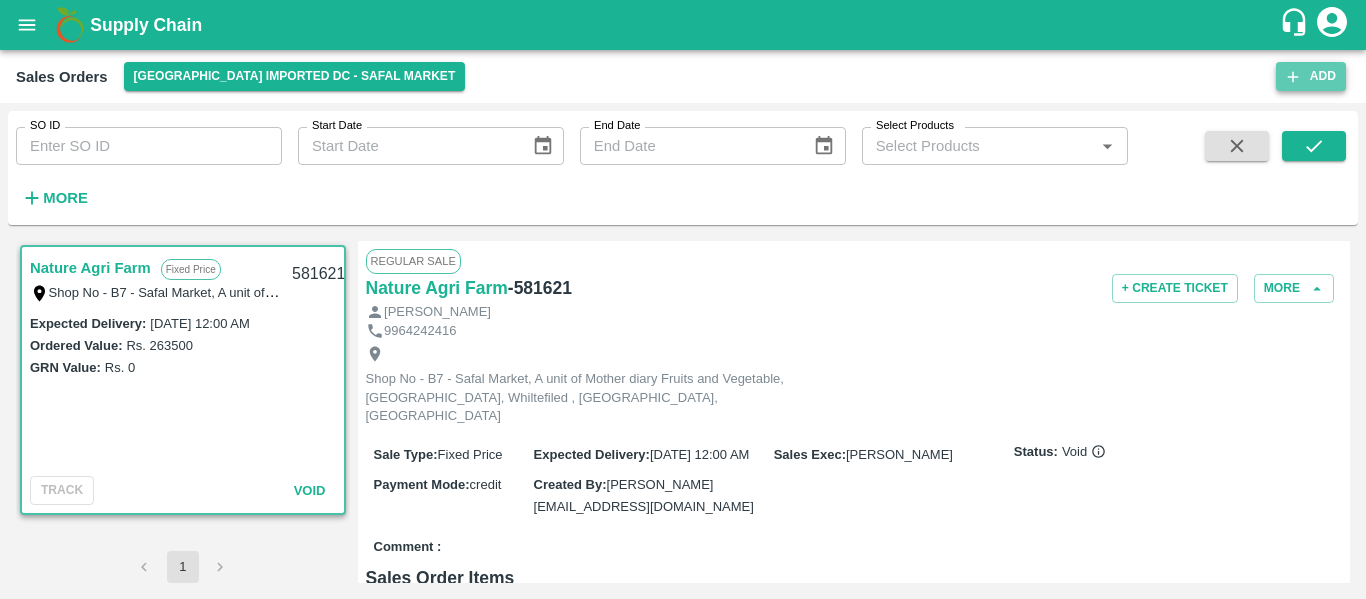 click 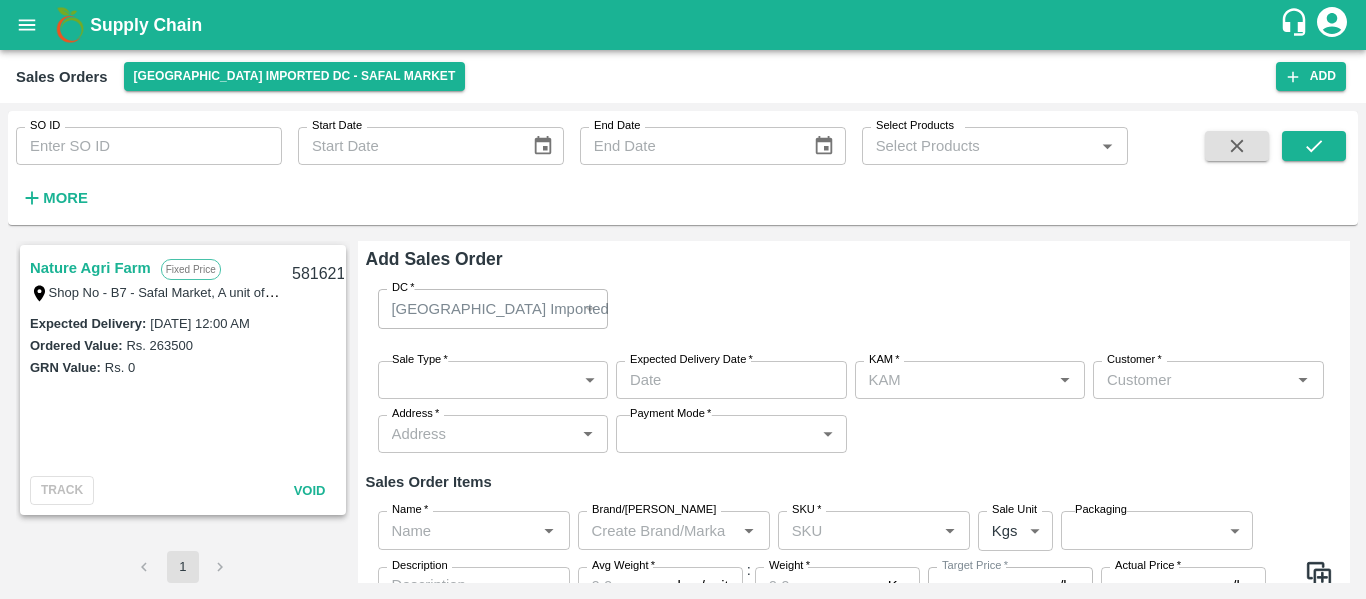 type on "[PERSON_NAME]" 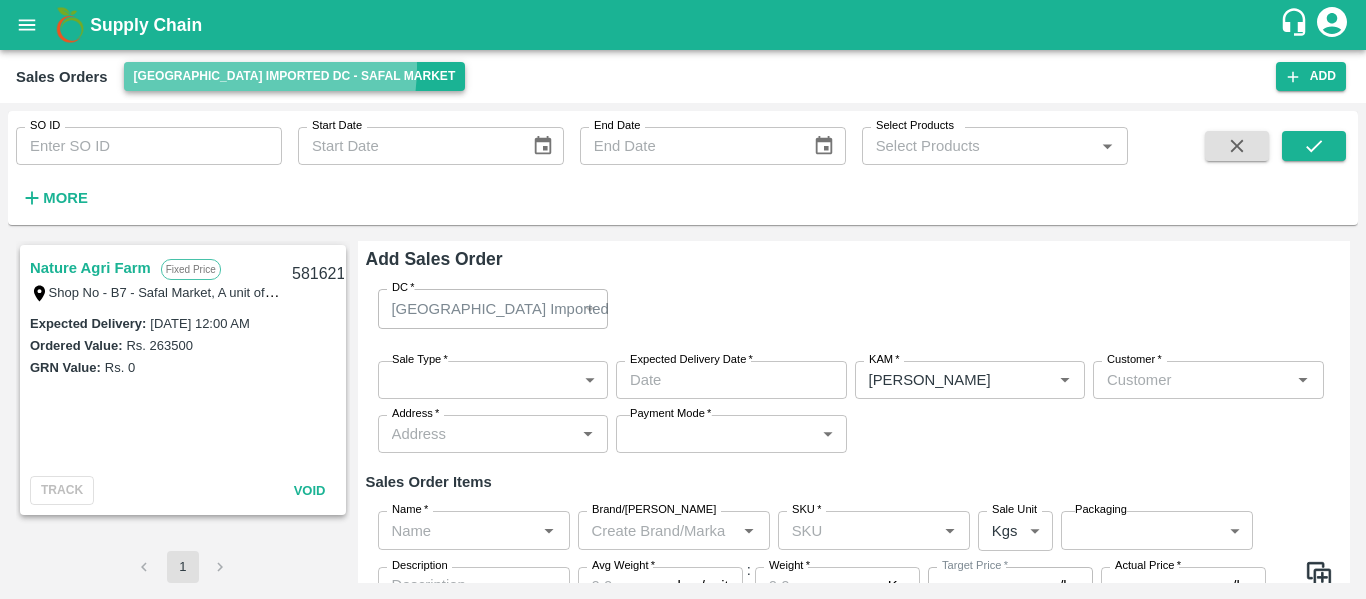 click on "[GEOGRAPHIC_DATA] Imported DC - Safal Market" at bounding box center [295, 76] 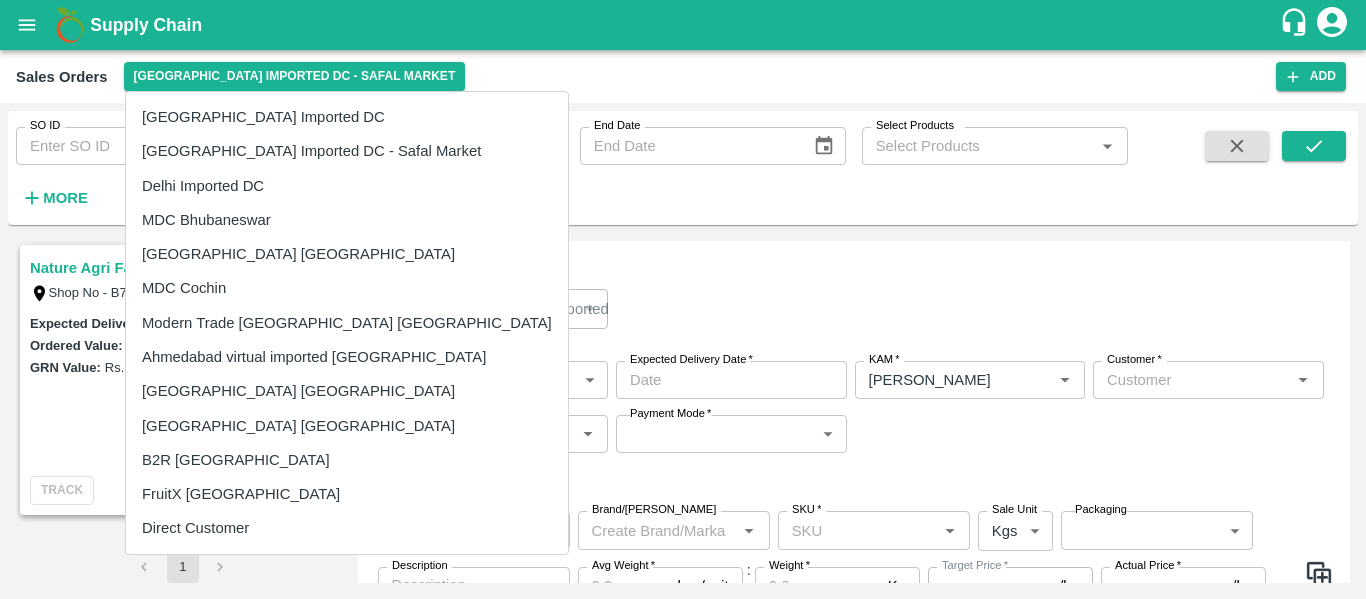 click on "[GEOGRAPHIC_DATA] Imported DC" at bounding box center [347, 117] 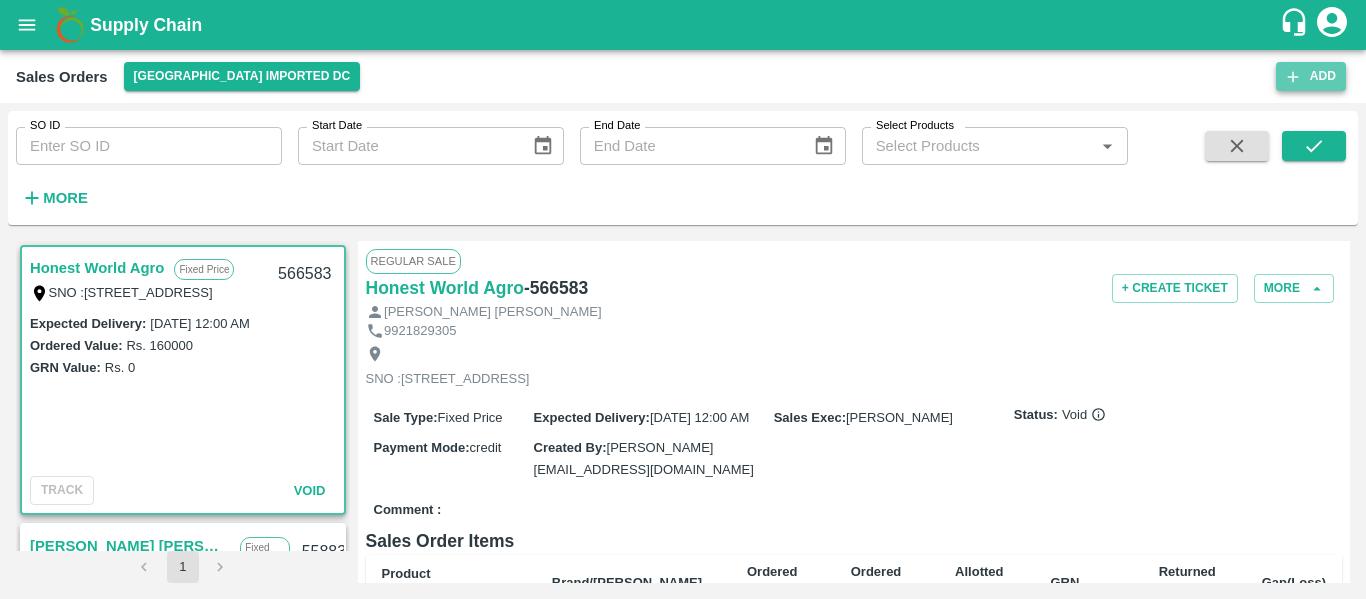 click on "Add" at bounding box center [1311, 76] 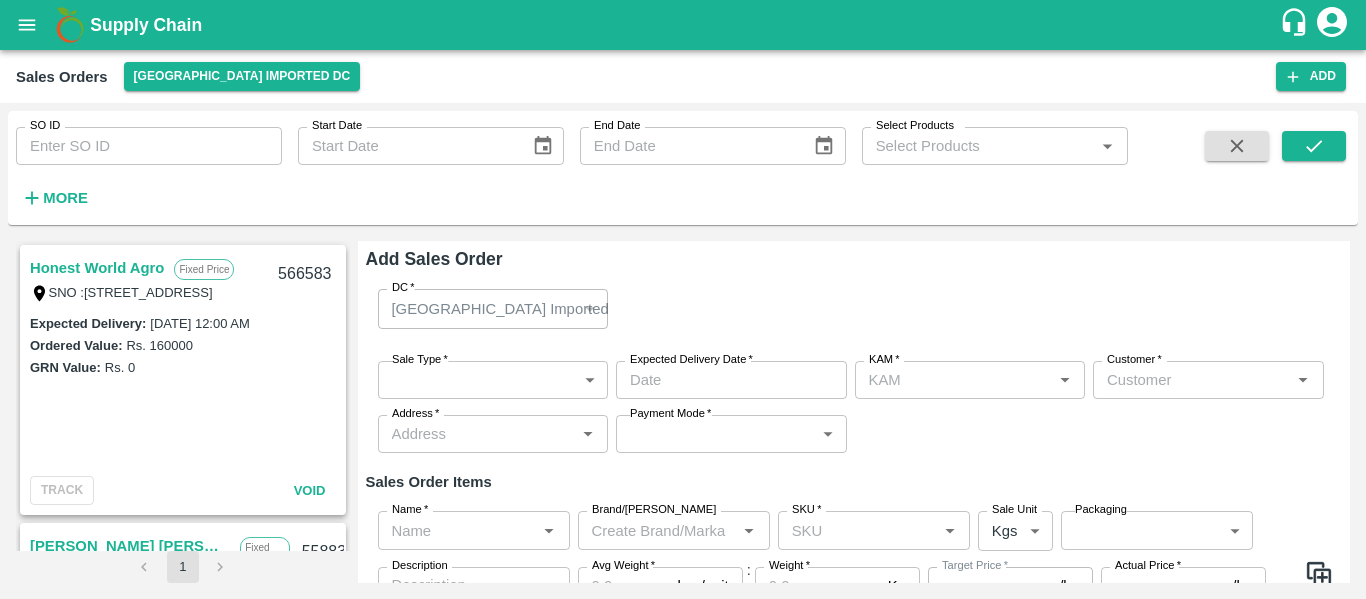 type on "[PERSON_NAME]" 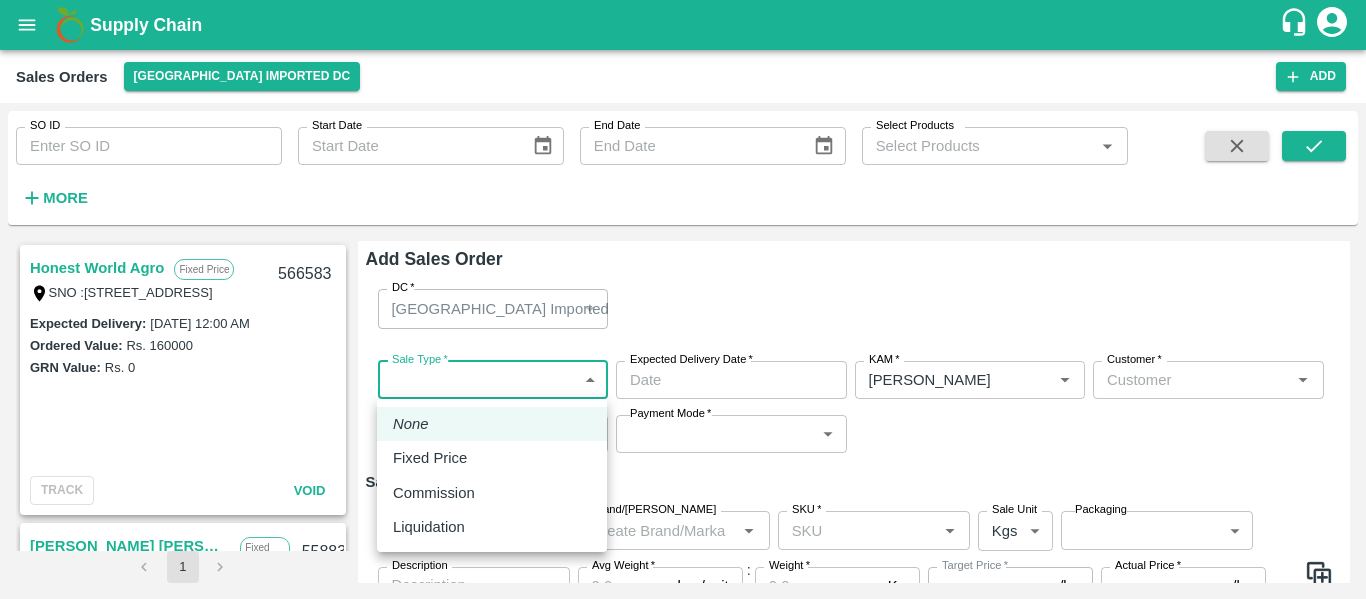 click on "Supply Chain Sales Orders Mumbai Imported DC Add SO ID SO ID Start Date Start Date End Date End Date Select Products Select Products   * More Honest World Agro Fixed Price SNO :648/3/2,, Pawan Nagar NR Bibwewadi, Pune, Pune, MAHARASHTRA, 411043 566583 Expected Delivery : 11 Sep 2024, 12:00 AM Ordered Value: Rs.   160000 GRN Value: Rs.   0 TRACK Void Firoz Amjad Khan Fixed Price House no-1262, Flat no :306, Shalimar APT, Khairne, Municipal Corporation(Thane Zone-2 ) Maharashtra-4, Navi Mumbai, Mumbai Suburban, MAHARASHTRA, 400705 558832 Expected Delivery : 16 Aug 2024, 12:00 AM Ordered Value: Rs.   215200 GRN Value: Rs.   0 TRACK Void A K Khan Fixed Price j474, J474, Navi Mumbai, Mumbai Suburban, MAHARASHTRA, 400703 555651 Expected Delivery : 01 Aug 2024, 12:00 AM Ordered Value: Rs.   25300 GRN Value: Rs.   0 TRACK Void Firoz Amjad Khan Fixed Price House no-1262, Flat no :306, Shalimar APT, Khairne, Municipal Corporation(Thane Zone-2 ) Maharashtra-4, Navi Mumbai, Mumbai Suburban, MAHARASHTRA, 400705 553625 :" at bounding box center [683, 299] 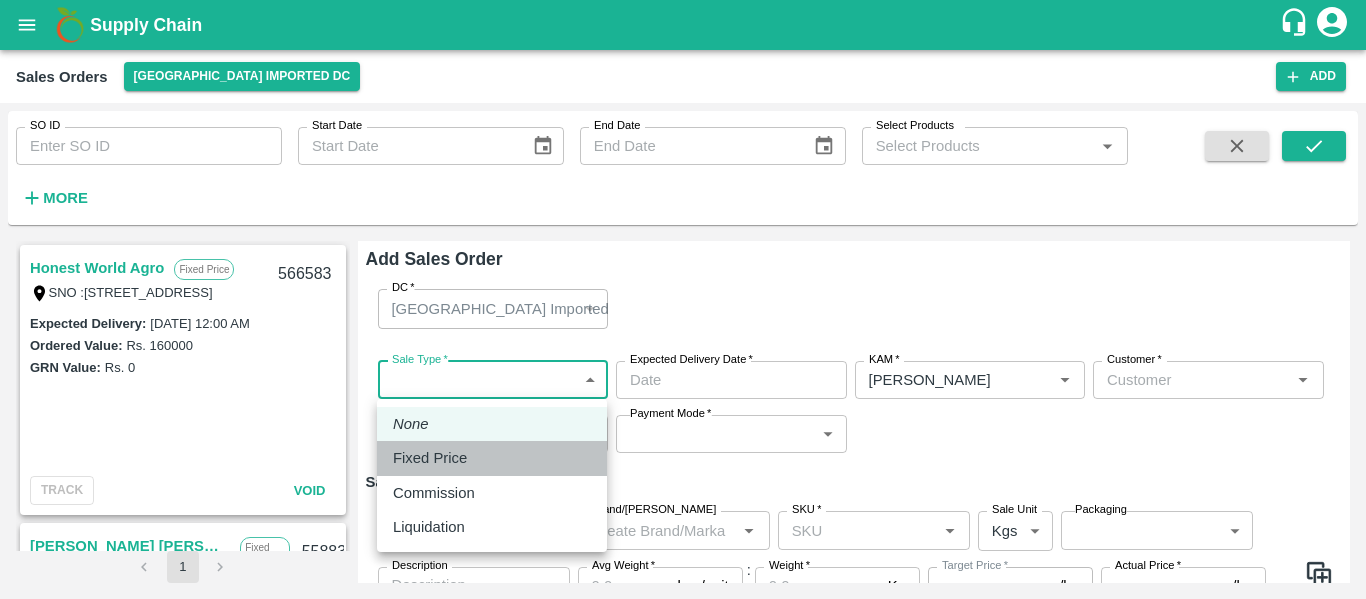 click on "Fixed Price" at bounding box center [430, 458] 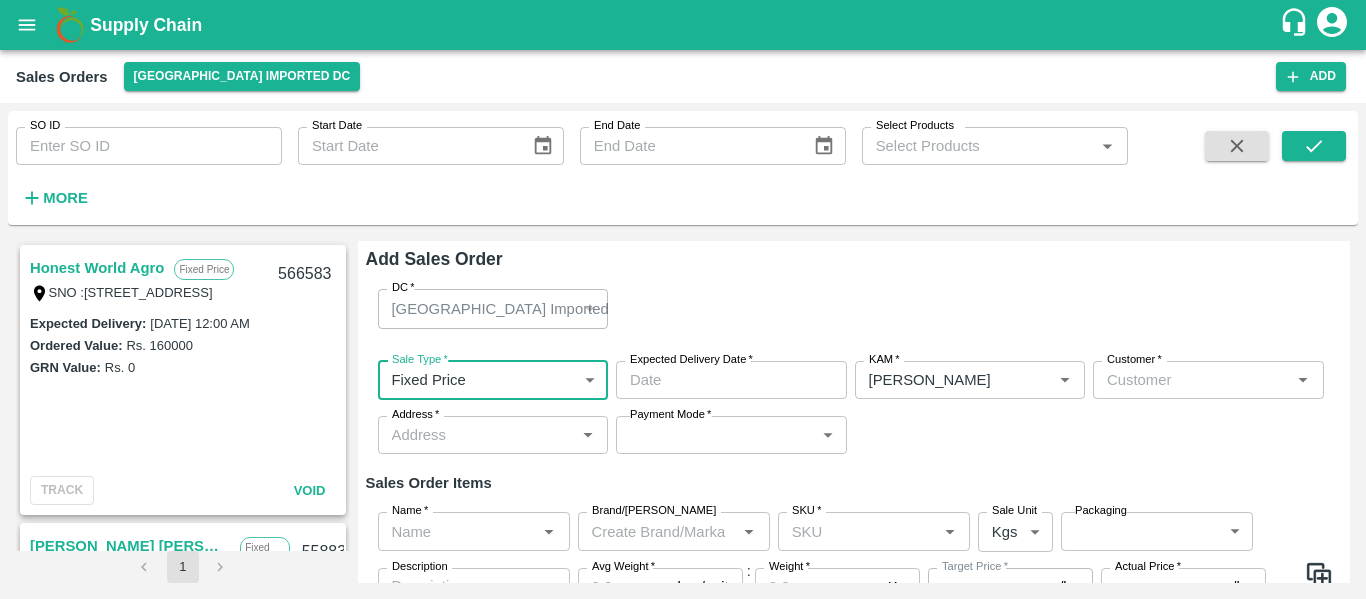 type on "DD/MM/YYYY hh:mm aa" 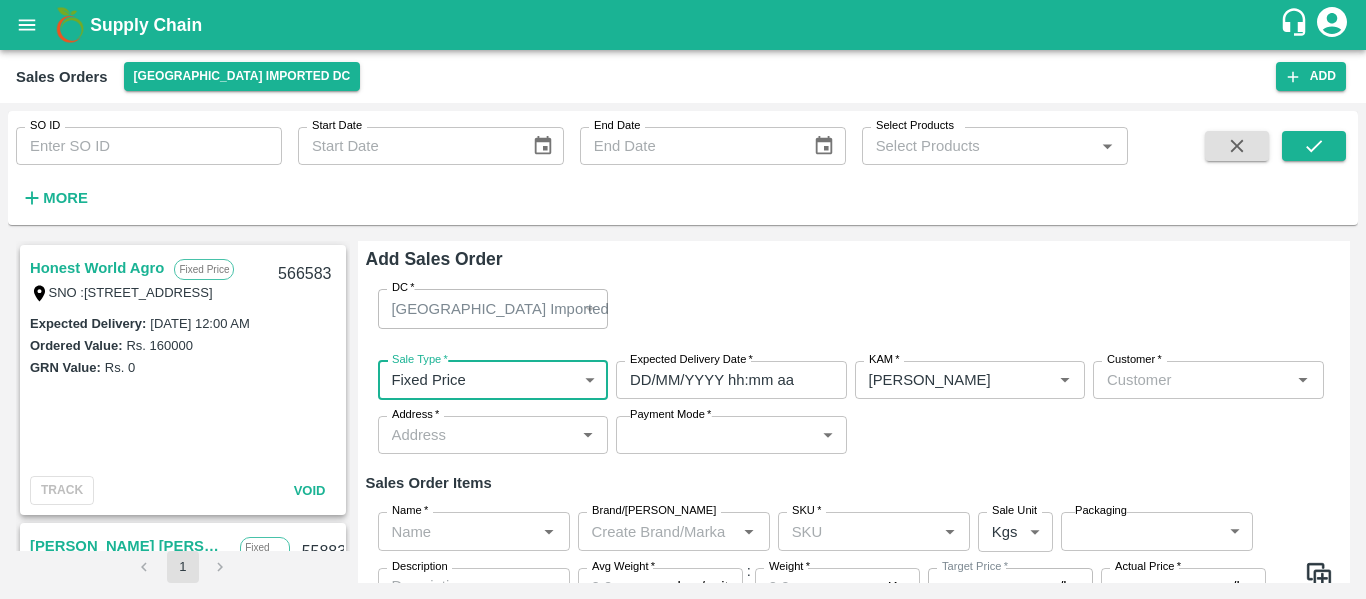 click on "DD/MM/YYYY hh:mm aa" at bounding box center (724, 380) 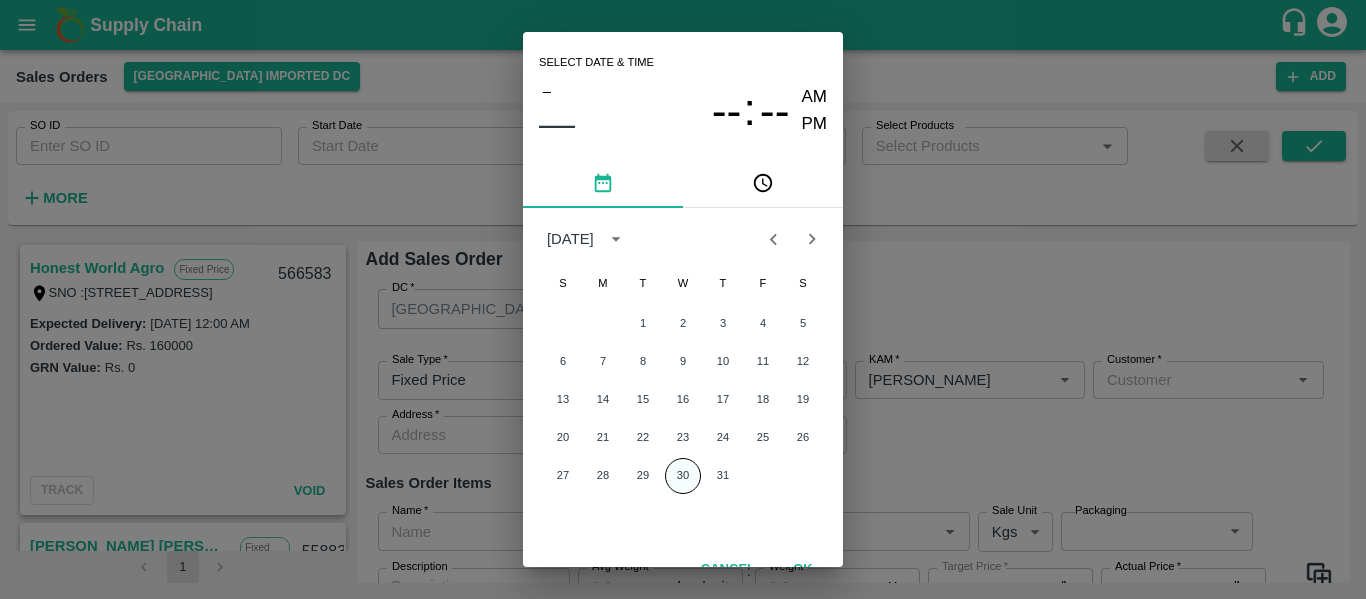 drag, startPoint x: 684, startPoint y: 462, endPoint x: 692, endPoint y: 471, distance: 12.0415945 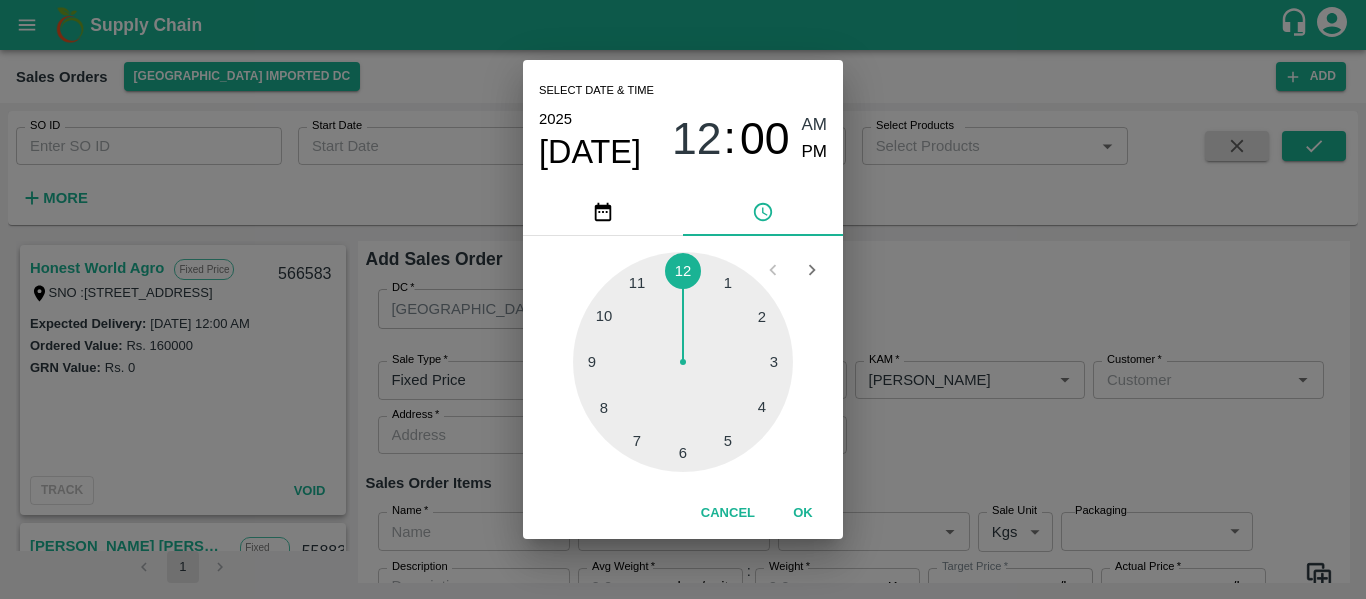 click at bounding box center [683, 362] 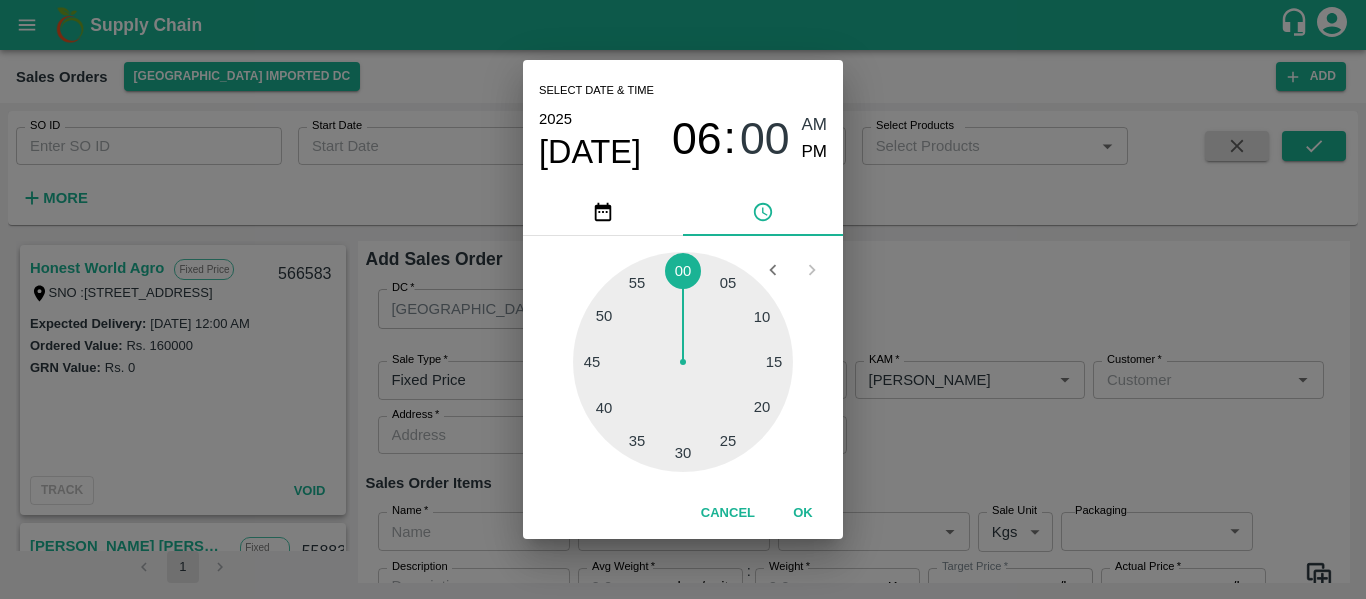 click on "Select date & time 2025 Jul 30 06 : 00 AM PM 05 10 15 20 25 30 35 40 45 50 55 00 Cancel OK" at bounding box center (683, 299) 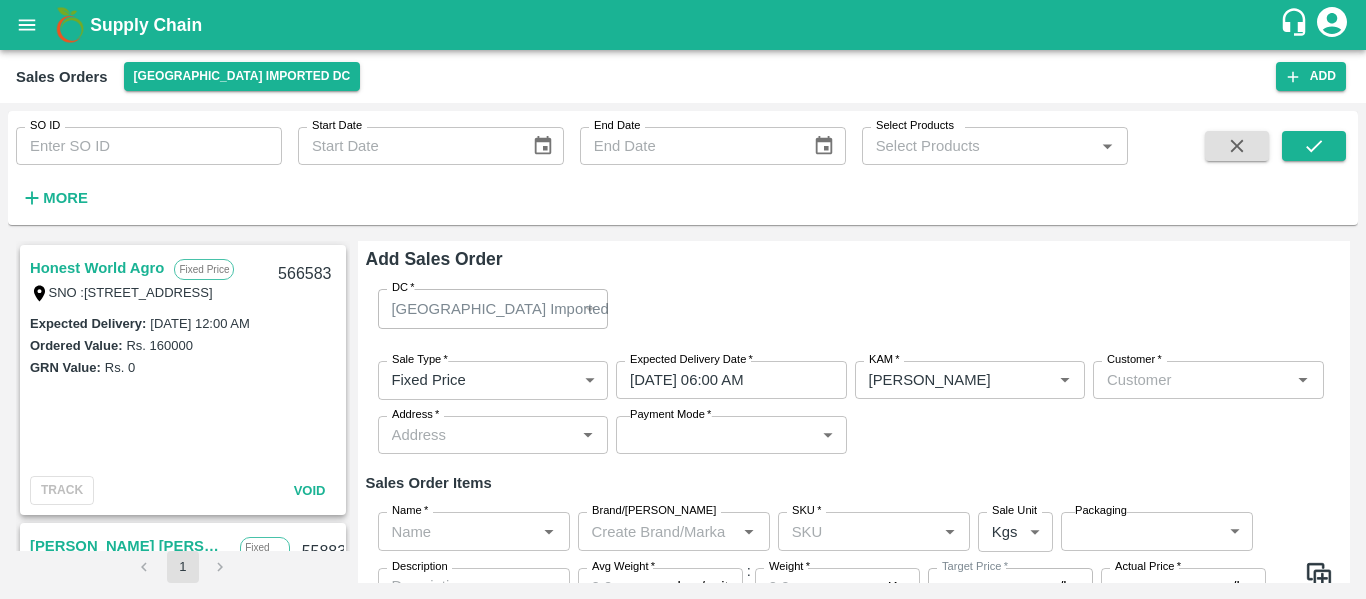 click on "KAM   *" at bounding box center (941, 380) 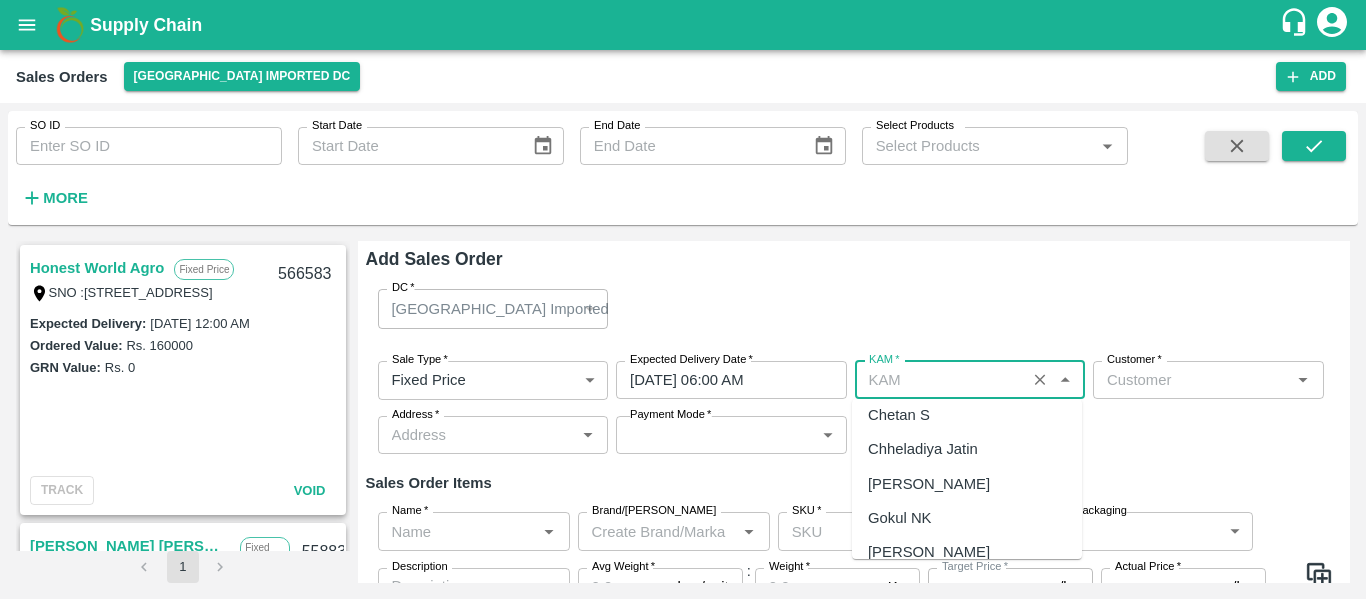 scroll, scrollTop: 0, scrollLeft: 0, axis: both 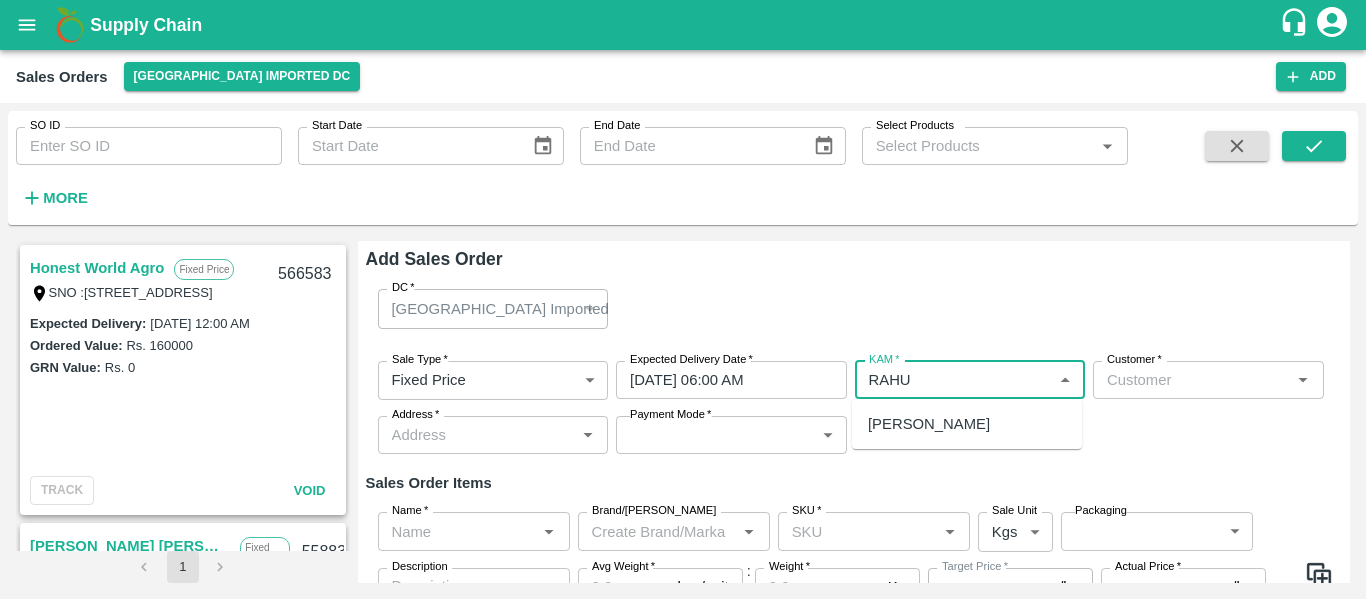 click on "[PERSON_NAME]" at bounding box center (929, 424) 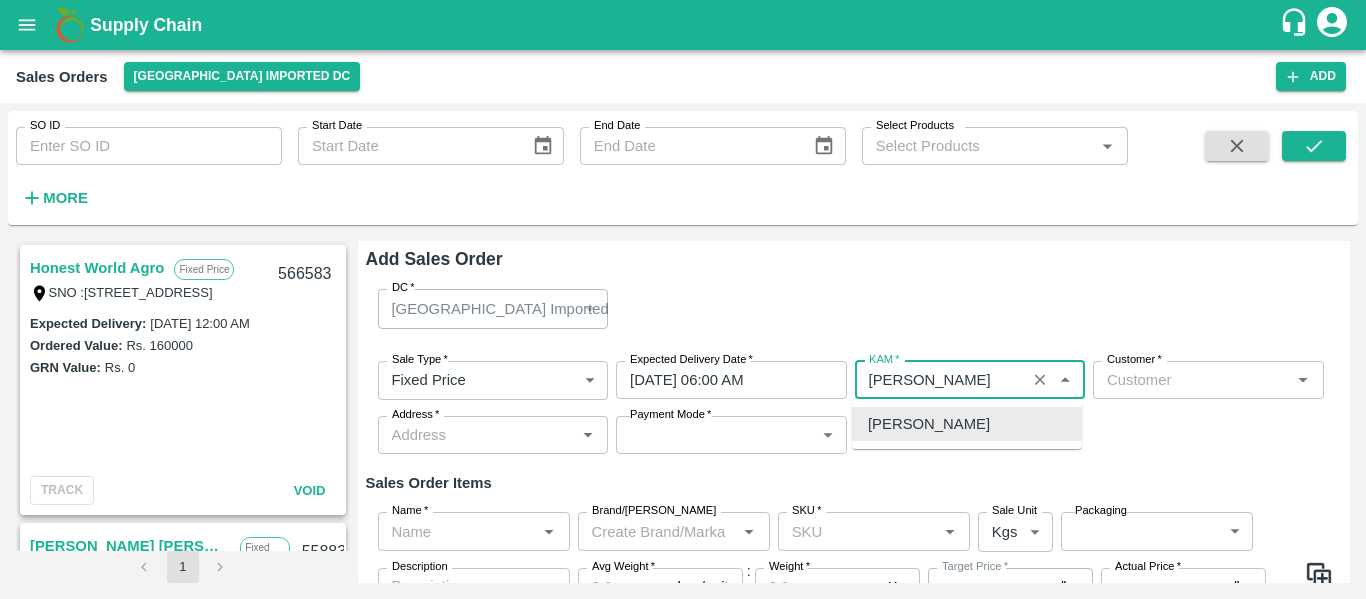 type on "[PERSON_NAME]" 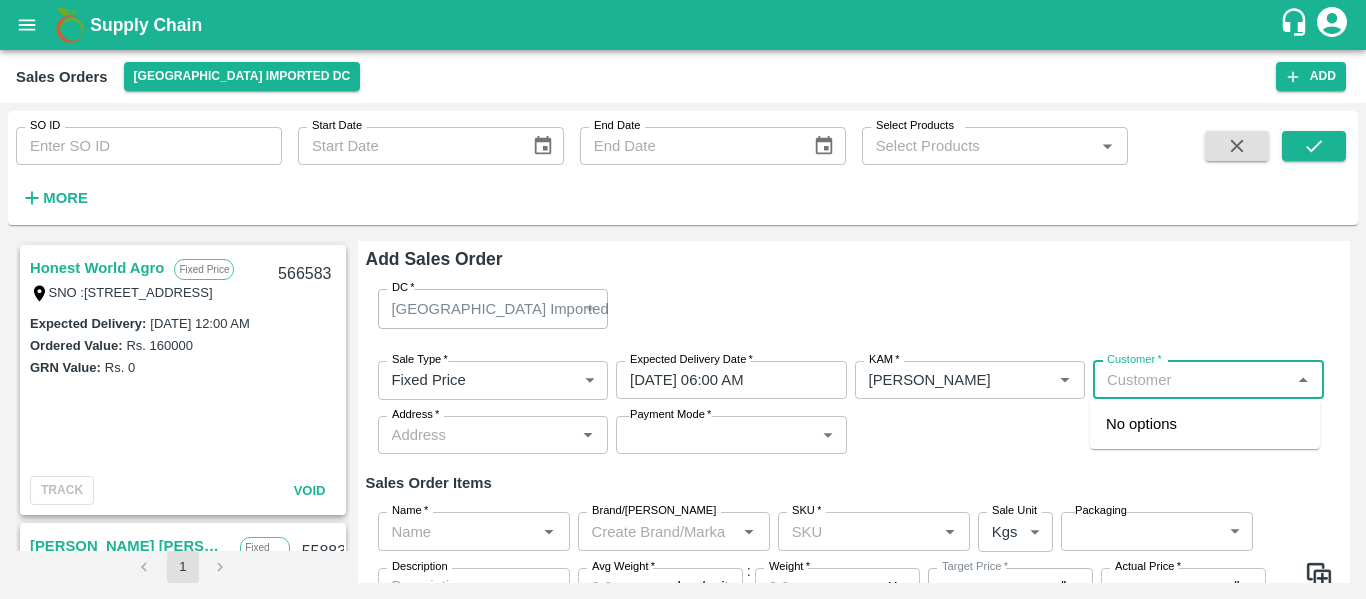 click on "Customer   *" at bounding box center (1192, 380) 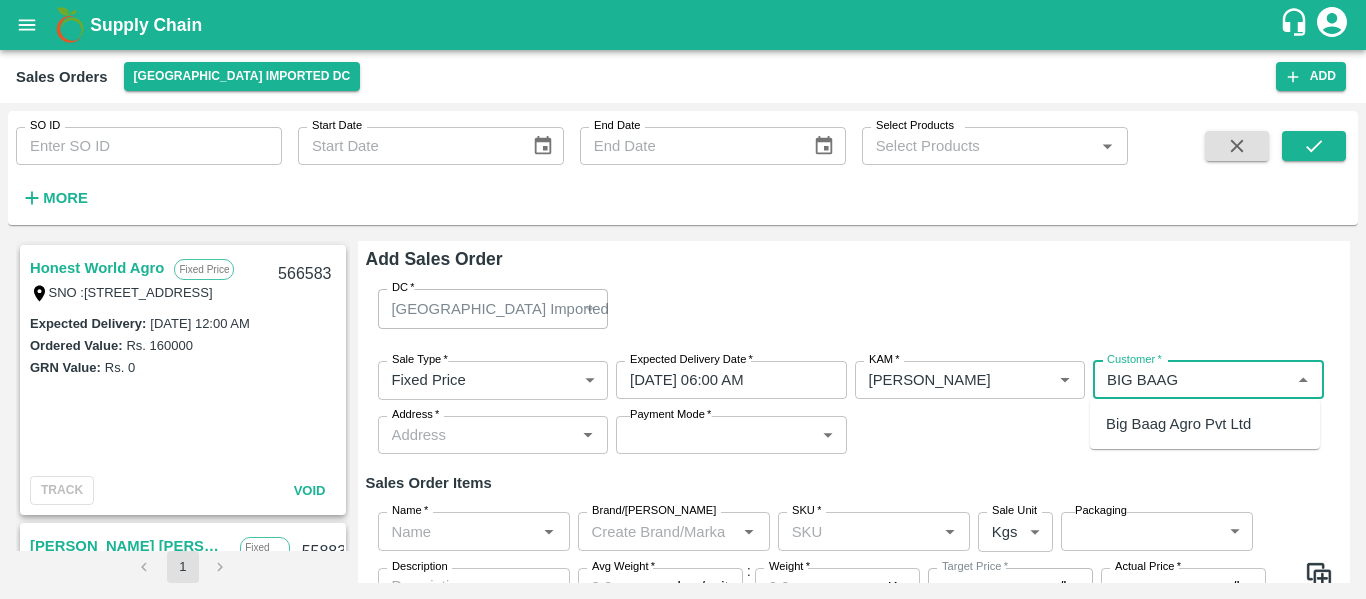 click on "Big Baag Agro Pvt Ltd" at bounding box center (1178, 424) 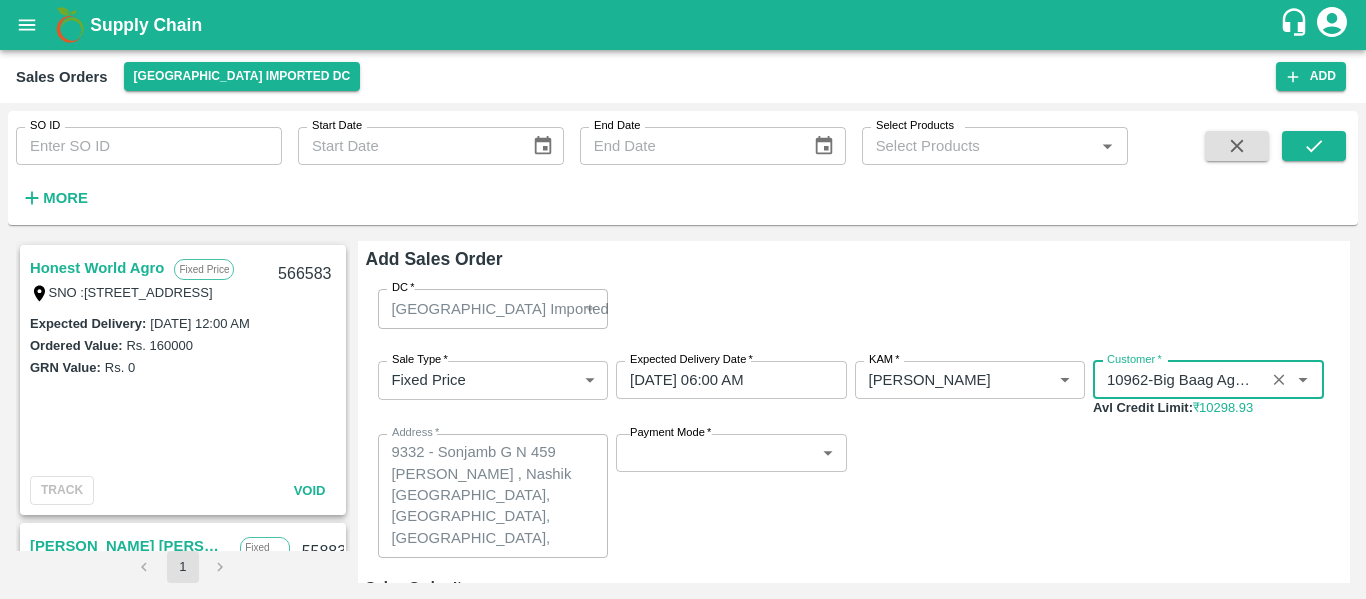 scroll, scrollTop: 2, scrollLeft: 0, axis: vertical 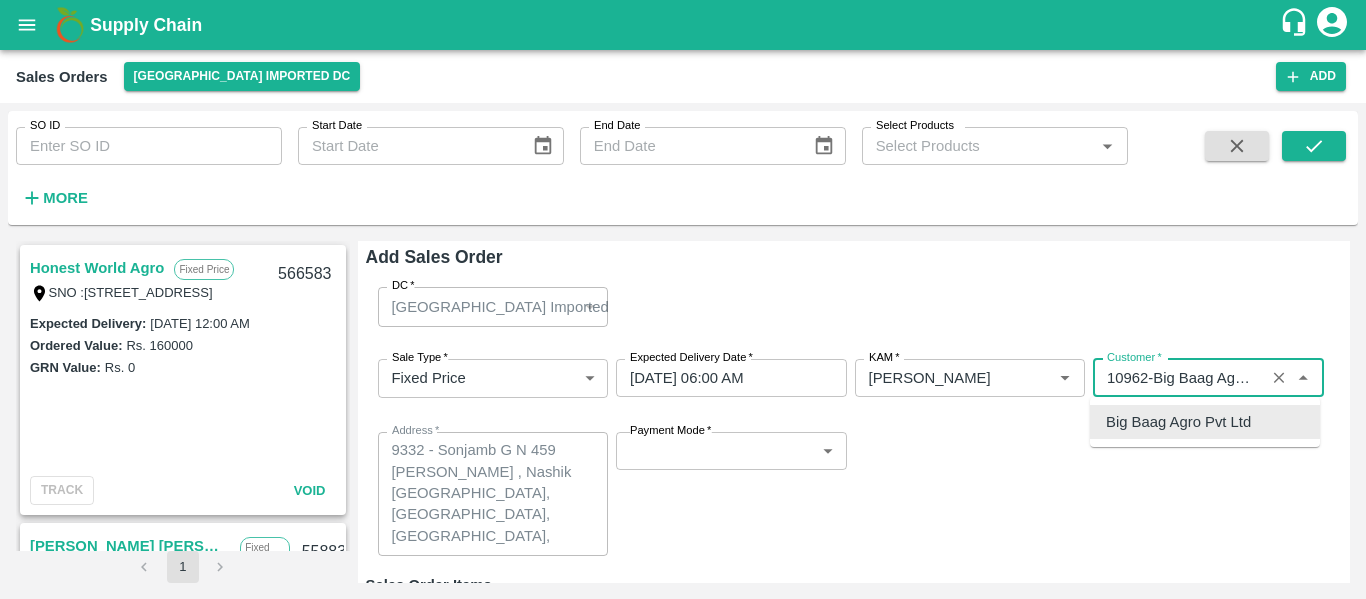 click on "Customer   *" at bounding box center (1179, 378) 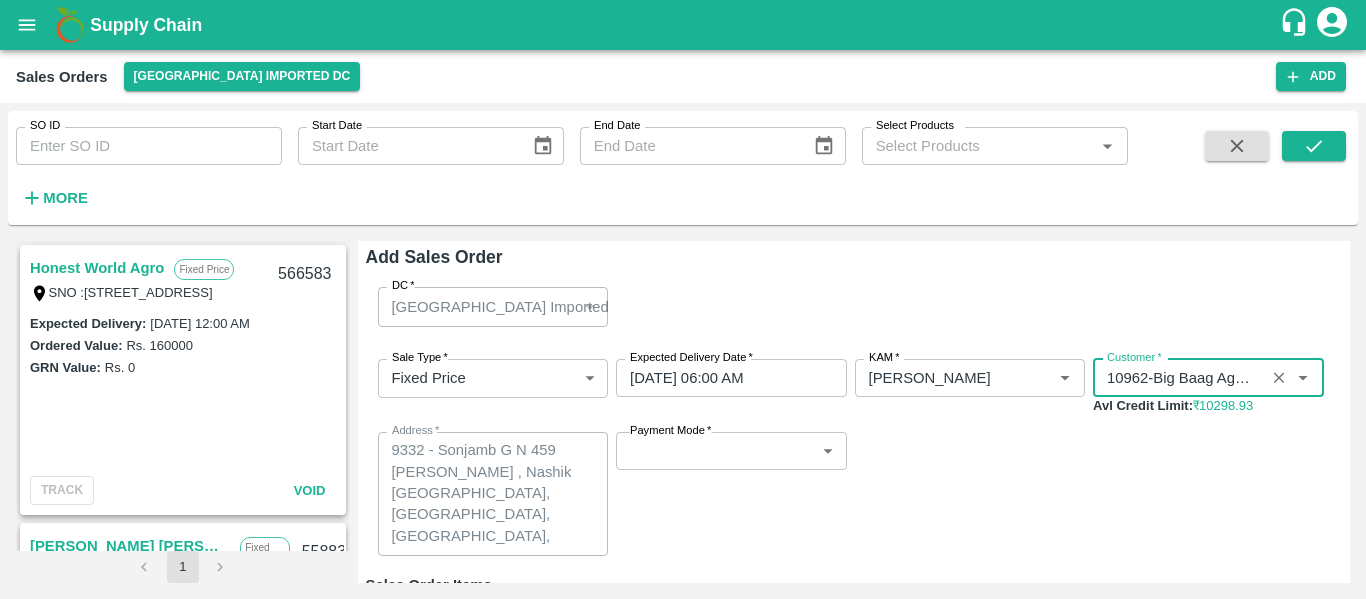 type on "10962-Big Baag Agro Pvt Ltd" 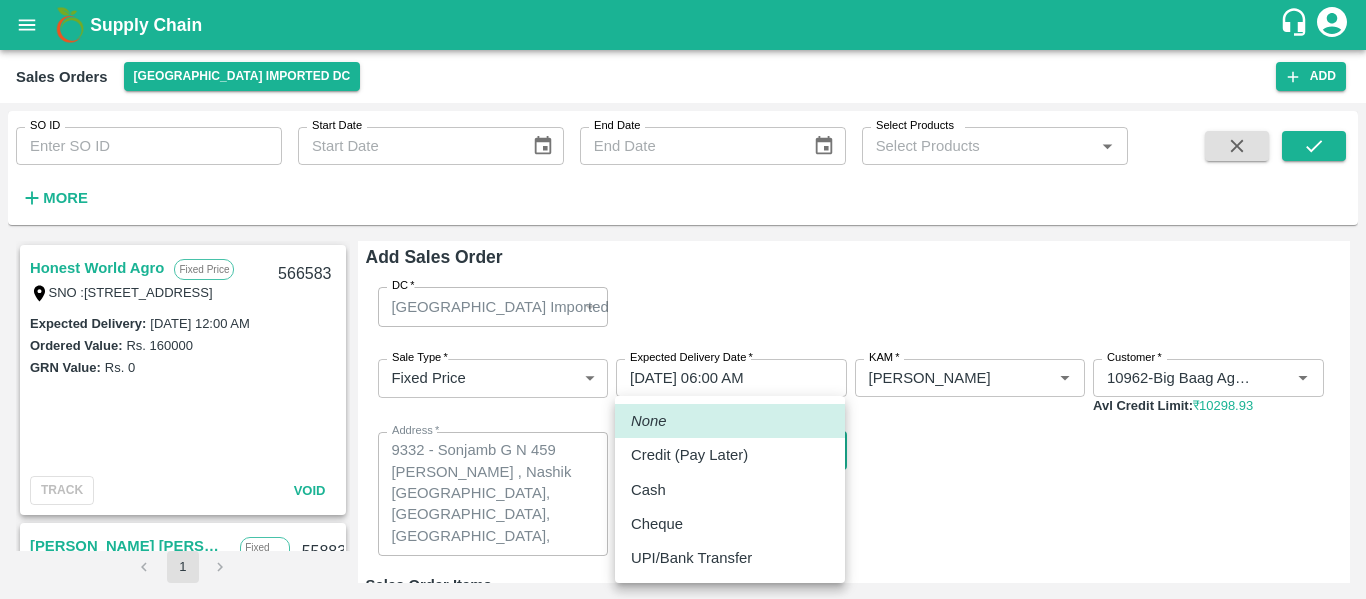 click on "Supply Chain Sales Orders Mumbai Imported DC Add SO ID SO ID Start Date Start Date End Date End Date Select Products Select Products   * More Honest World Agro Fixed Price SNO :648/3/2,, Pawan Nagar NR Bibwewadi, Pune, Pune, MAHARASHTRA, 411043 566583 Expected Delivery : 11 Sep 2024, 12:00 AM Ordered Value: Rs.   160000 GRN Value: Rs.   0 TRACK Void Firoz Amjad Khan Fixed Price House no-1262, Flat no :306, Shalimar APT, Khairne, Municipal Corporation(Thane Zone-2 ) Maharashtra-4, Navi Mumbai, Mumbai Suburban, MAHARASHTRA, 400705 558832 Expected Delivery : 16 Aug 2024, 12:00 AM Ordered Value: Rs.   215200 GRN Value: Rs.   0 TRACK Void A K Khan Fixed Price j474, J474, Navi Mumbai, Mumbai Suburban, MAHARASHTRA, 400703 555651 Expected Delivery : 01 Aug 2024, 12:00 AM Ordered Value: Rs.   25300 GRN Value: Rs.   0 TRACK Void Firoz Amjad Khan Fixed Price House no-1262, Flat no :306, Shalimar APT, Khairne, Municipal Corporation(Thane Zone-2 ) Maharashtra-4, Navi Mumbai, Mumbai Suburban, MAHARASHTRA, 400705 553625 :" at bounding box center [683, 299] 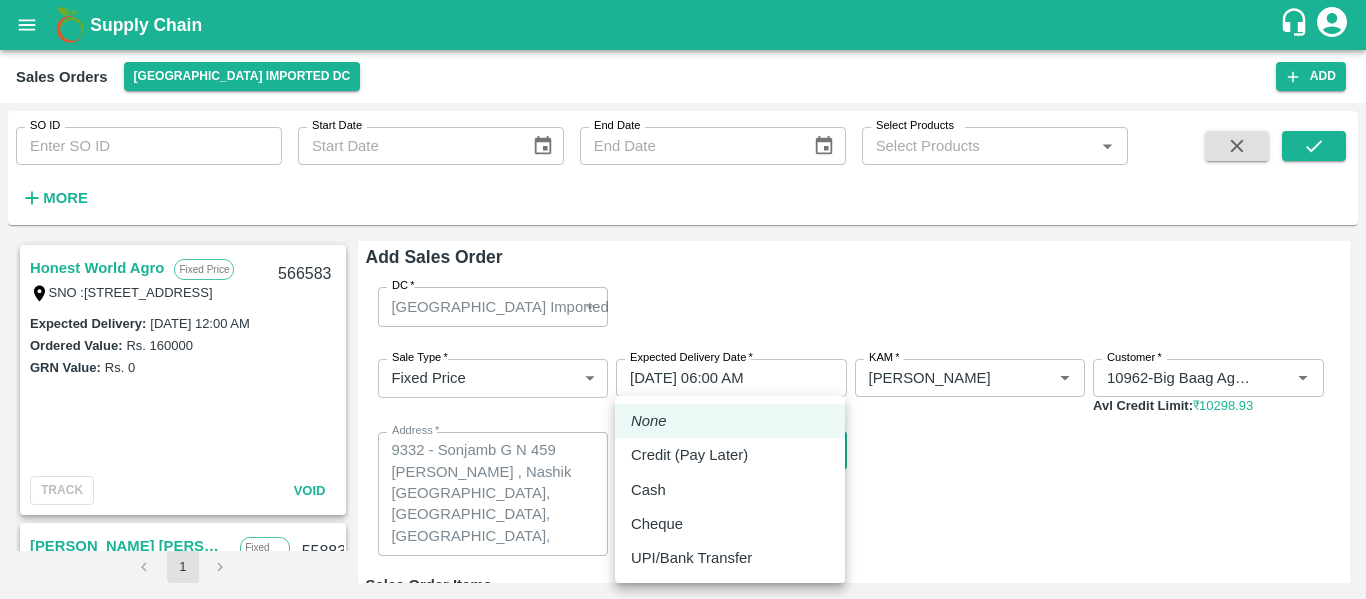 click at bounding box center [683, 299] 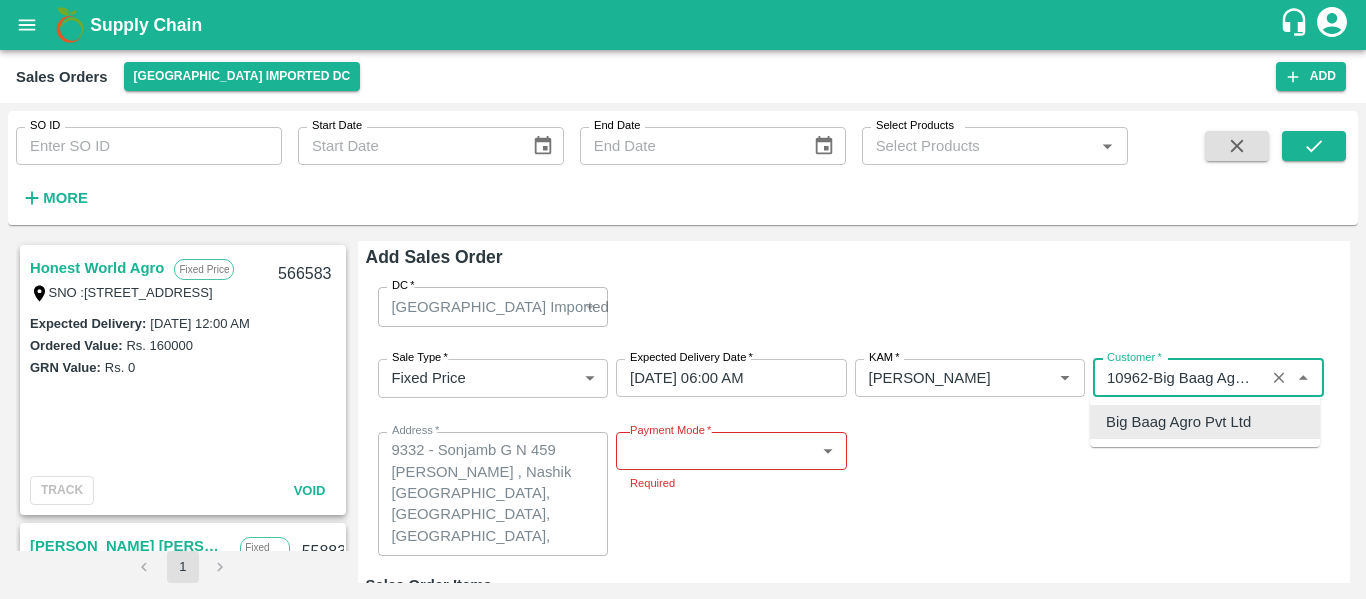click on "Customer   *" at bounding box center (1179, 378) 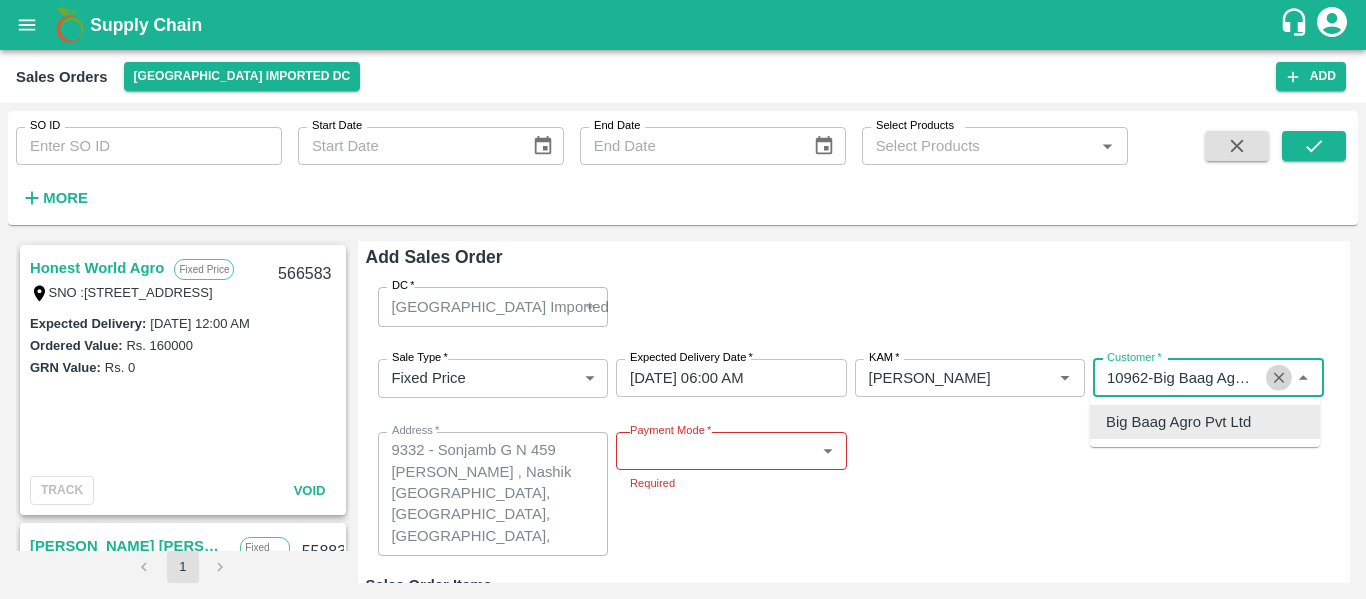 click at bounding box center [1279, 378] 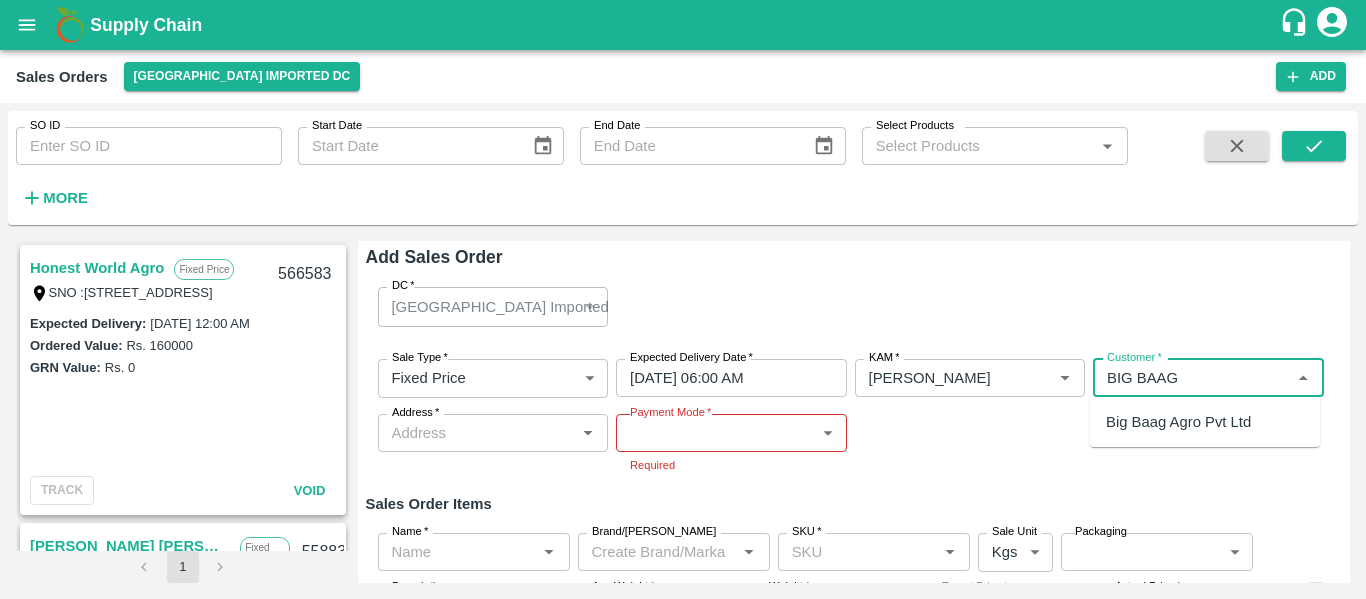 type on "BIG BAAG" 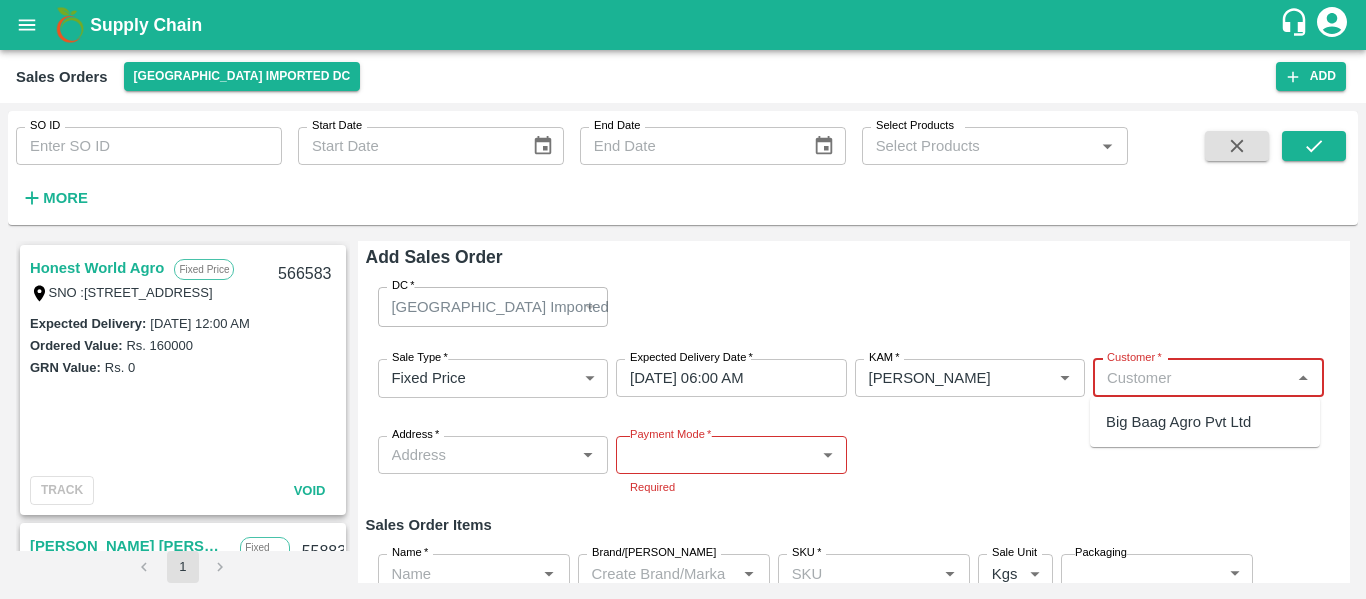 click on "Customer   *" at bounding box center [1192, 378] 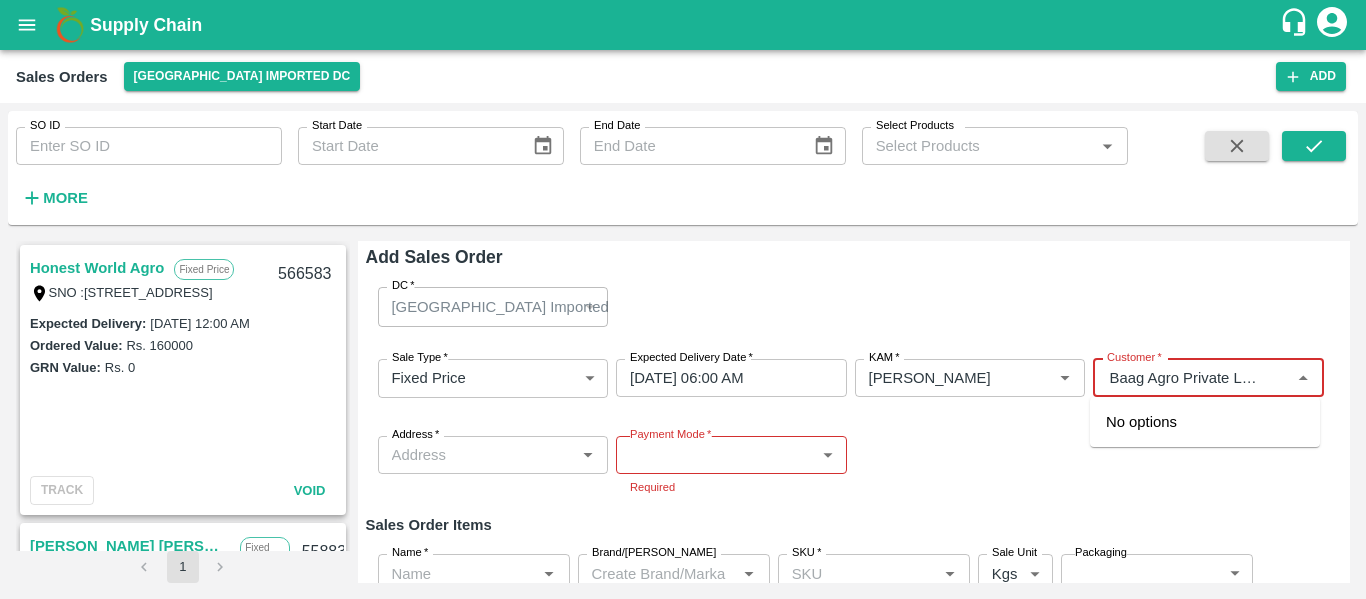 scroll, scrollTop: 0, scrollLeft: 24, axis: horizontal 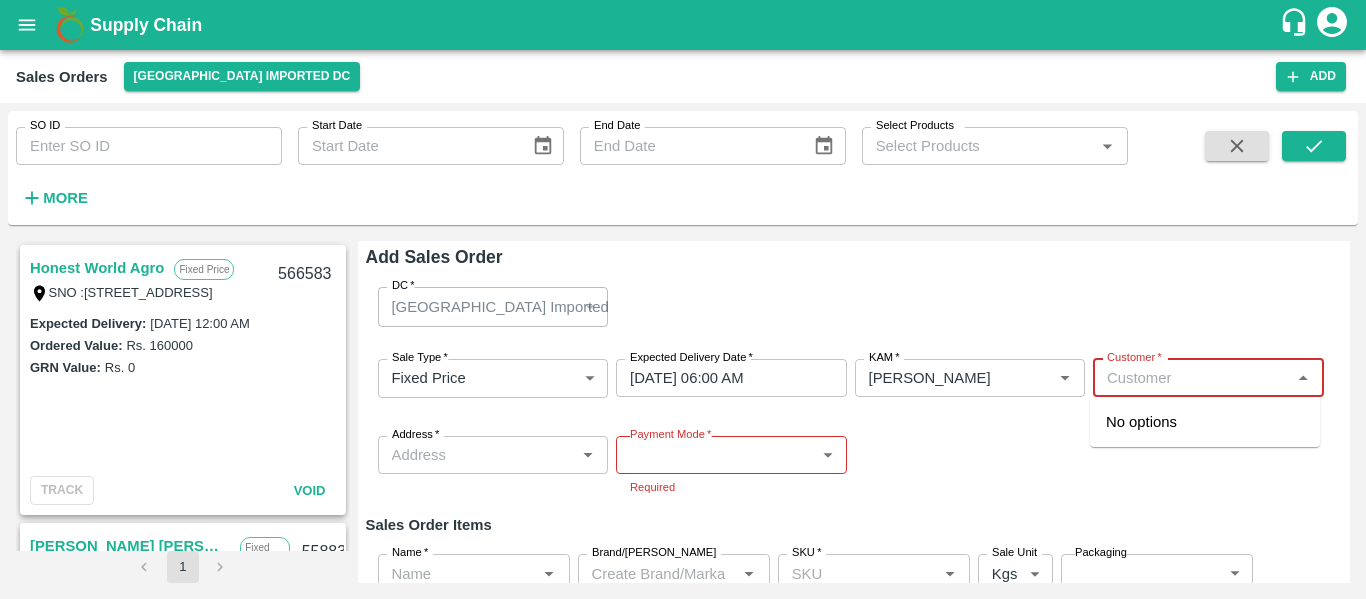 click on "Customer   *" at bounding box center (1192, 378) 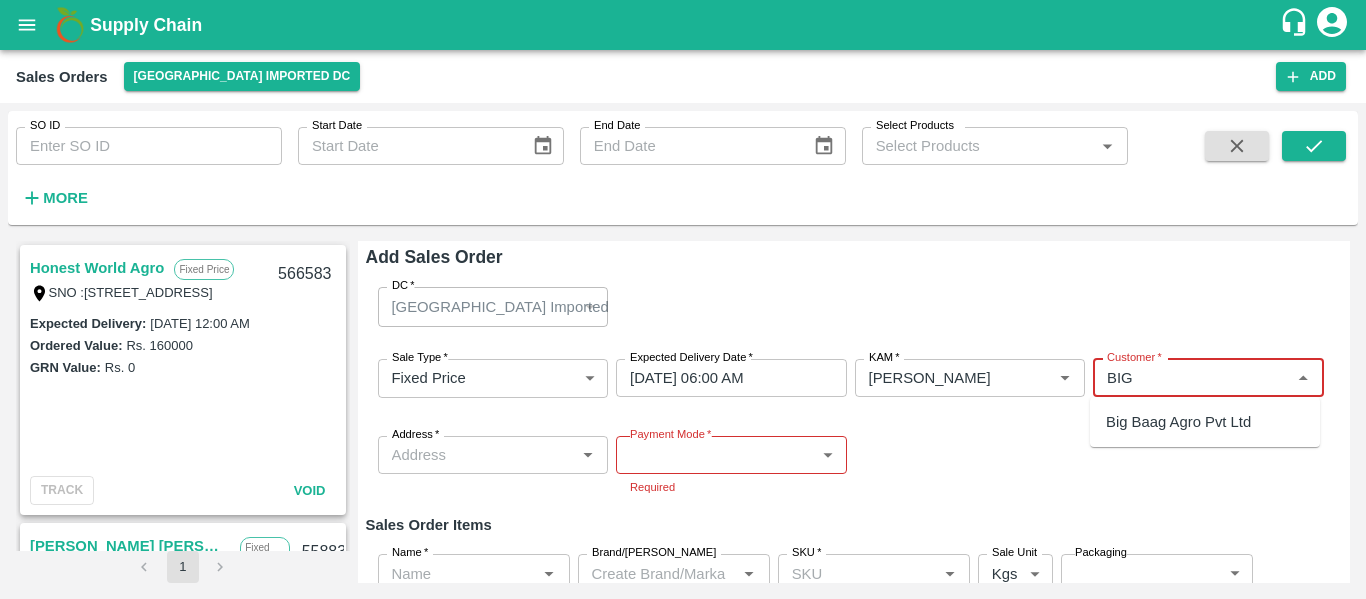 click on "Big Baag Agro Pvt Ltd" at bounding box center [1205, 422] 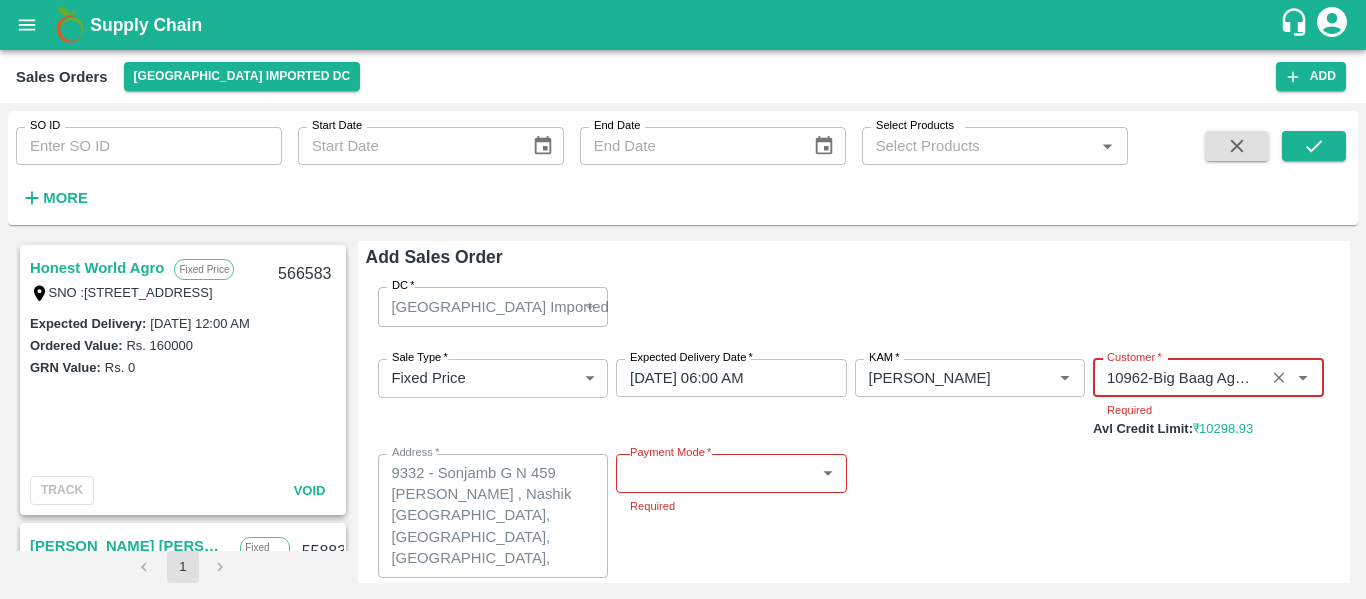 type on "10962-Big Baag Agro Pvt Ltd" 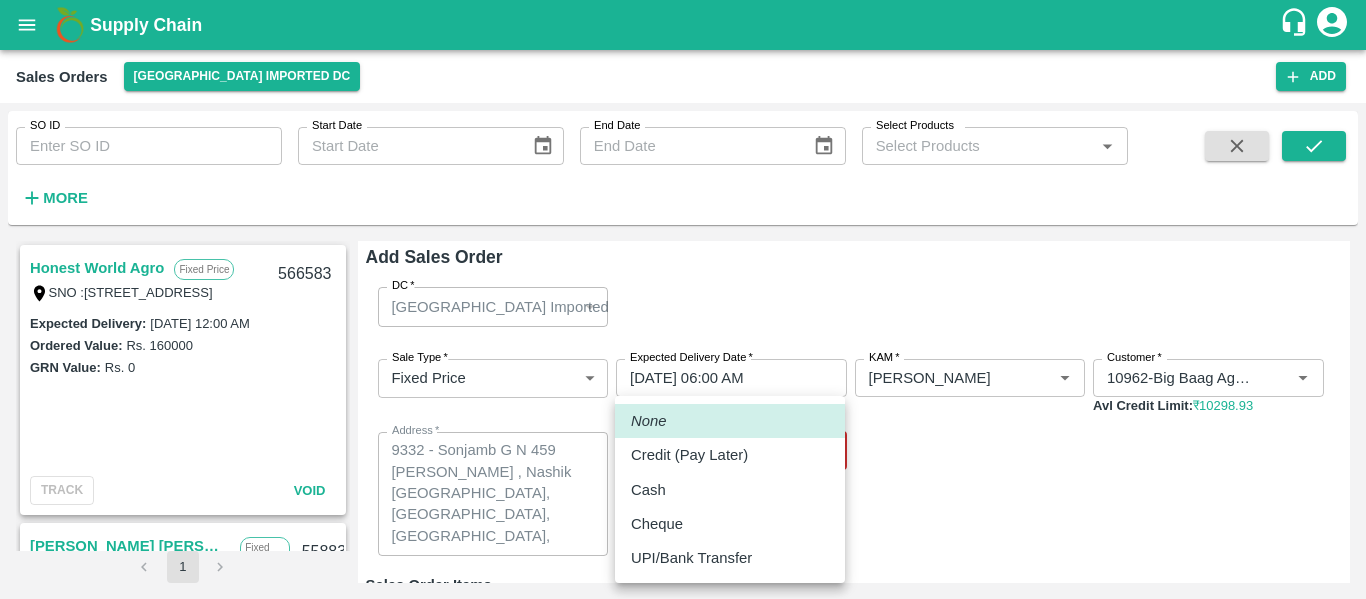 click on "Supply Chain Sales Orders Mumbai Imported DC Add SO ID SO ID Start Date Start Date End Date End Date Select Products Select Products   * More Honest World Agro Fixed Price SNO :648/3/2,, Pawan Nagar NR Bibwewadi, Pune, Pune, MAHARASHTRA, 411043 566583 Expected Delivery : 11 Sep 2024, 12:00 AM Ordered Value: Rs.   160000 GRN Value: Rs.   0 TRACK Void Firoz Amjad Khan Fixed Price House no-1262, Flat no :306, Shalimar APT, Khairne, Municipal Corporation(Thane Zone-2 ) Maharashtra-4, Navi Mumbai, Mumbai Suburban, MAHARASHTRA, 400705 558832 Expected Delivery : 16 Aug 2024, 12:00 AM Ordered Value: Rs.   215200 GRN Value: Rs.   0 TRACK Void A K Khan Fixed Price j474, J474, Navi Mumbai, Mumbai Suburban, MAHARASHTRA, 400703 555651 Expected Delivery : 01 Aug 2024, 12:00 AM Ordered Value: Rs.   25300 GRN Value: Rs.   0 TRACK Void Firoz Amjad Khan Fixed Price House no-1262, Flat no :306, Shalimar APT, Khairne, Municipal Corporation(Thane Zone-2 ) Maharashtra-4, Navi Mumbai, Mumbai Suburban, MAHARASHTRA, 400705 553625 :" at bounding box center (683, 299) 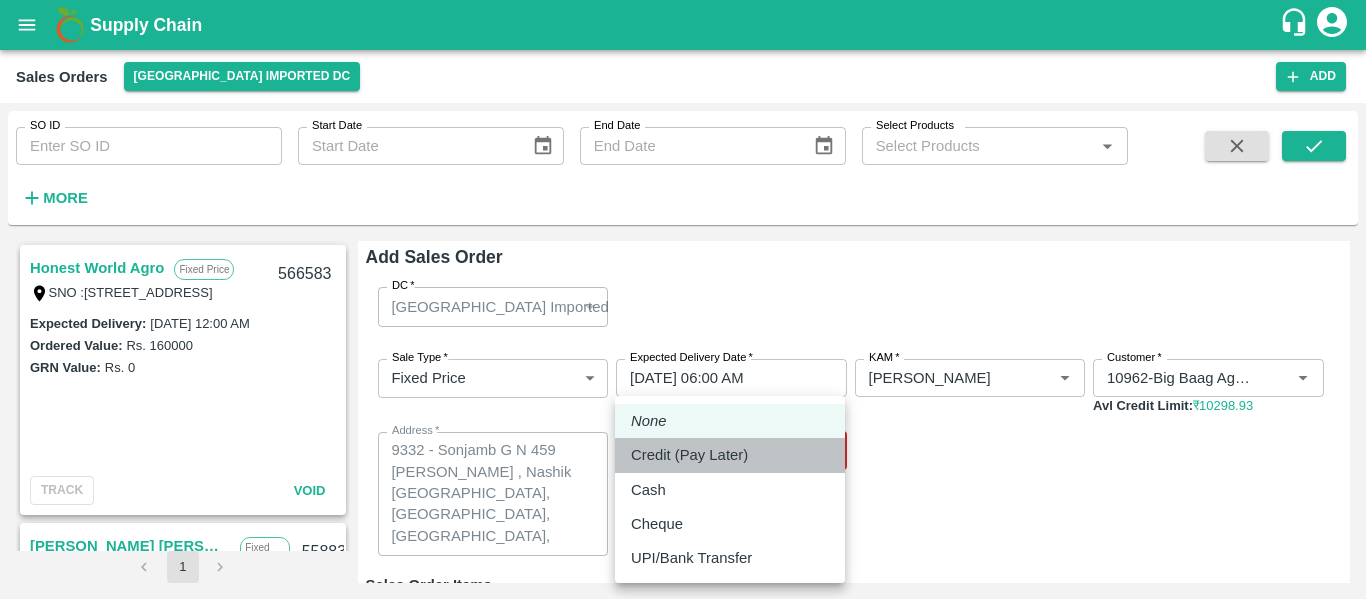 click on "Credit (Pay Later)" at bounding box center (689, 455) 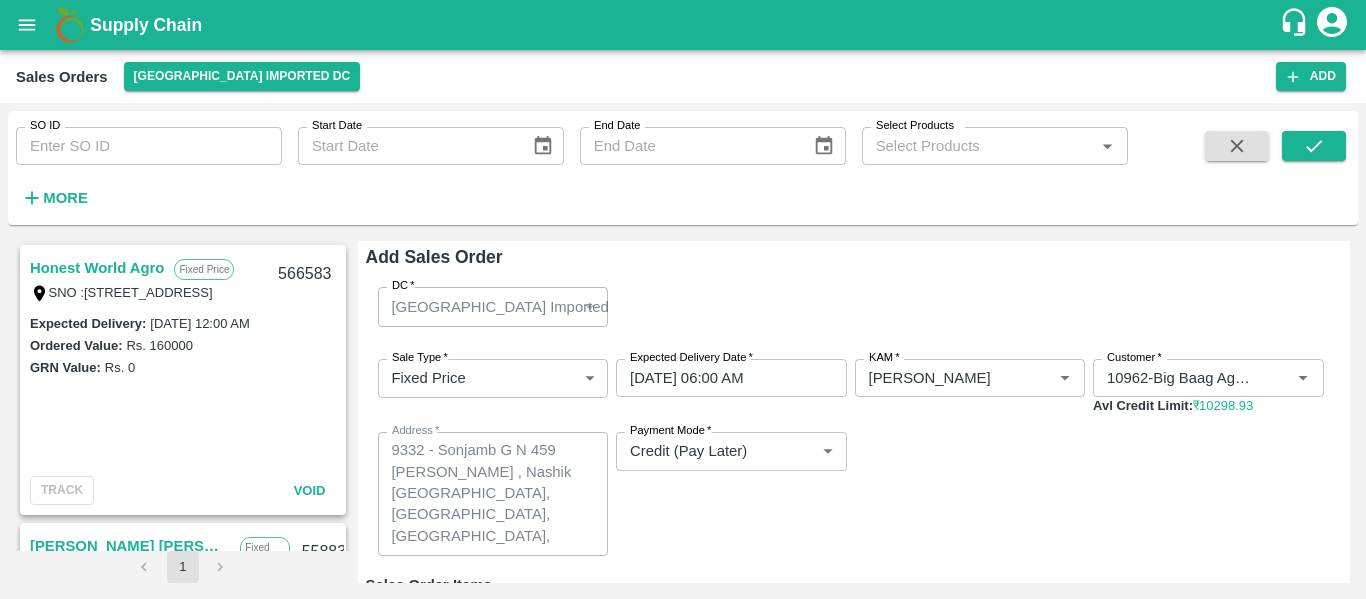 click on "Sale Type   * Fixed Price 1 Sale Type Expected Delivery Date   * 30/07/2025 06:00 AM Expected Delivery Date KAM   * KAM   * Customer   * Customer   * Avl Credit Limit:  ₹ 10298.93 Address   * 9332 - Sonjamb G N 459 Sonjamb Nashik , Nashik Maharashtra, NASHIK, Nashik, Maharashtra, 422002, India x Address Payment Mode   * Credit (Pay Later) credit Payment Mode" at bounding box center [854, 457] 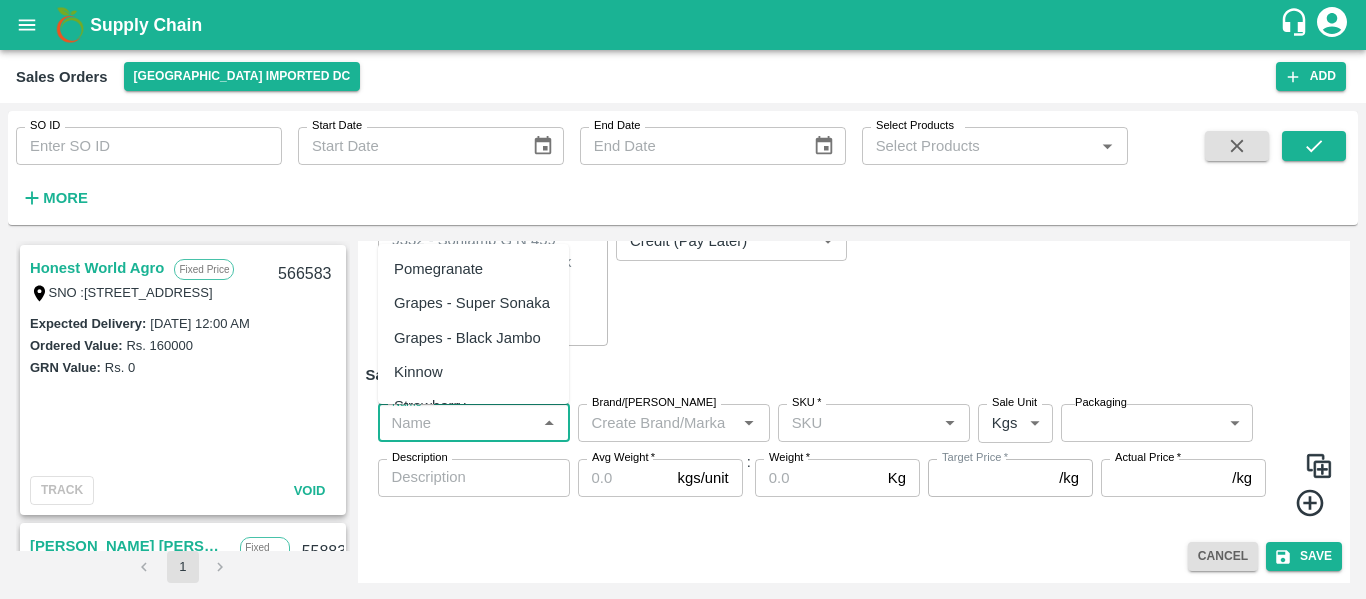 click on "Name   *" at bounding box center [457, 423] 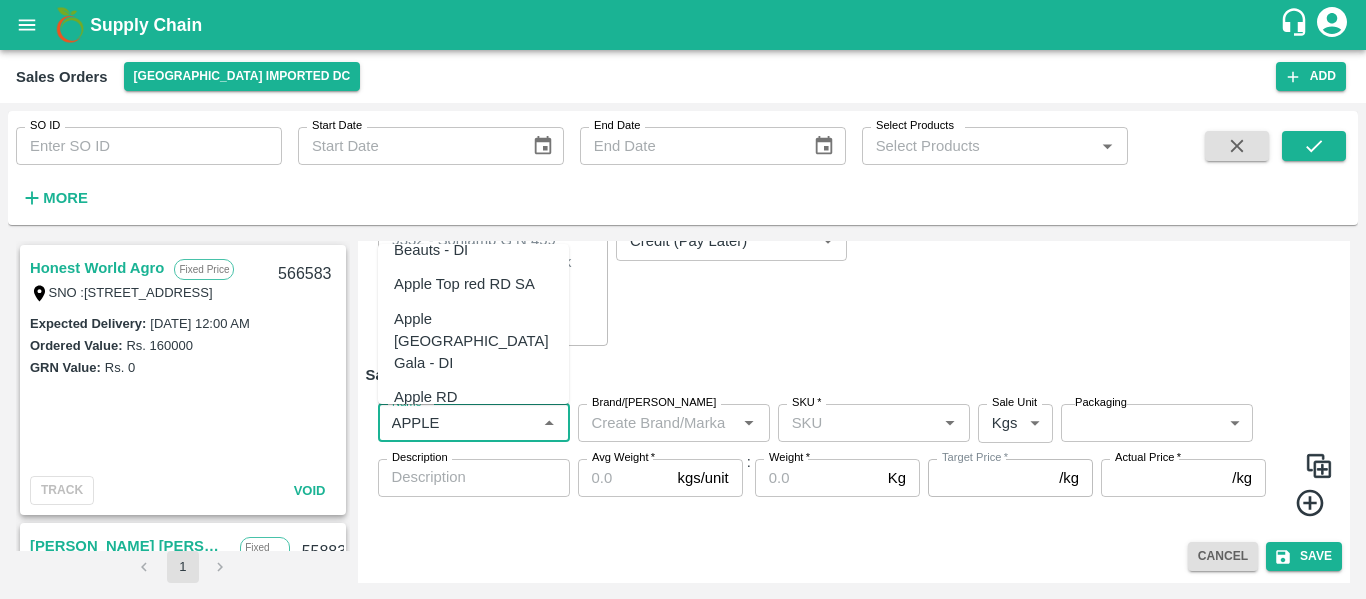 scroll, scrollTop: 2867, scrollLeft: 0, axis: vertical 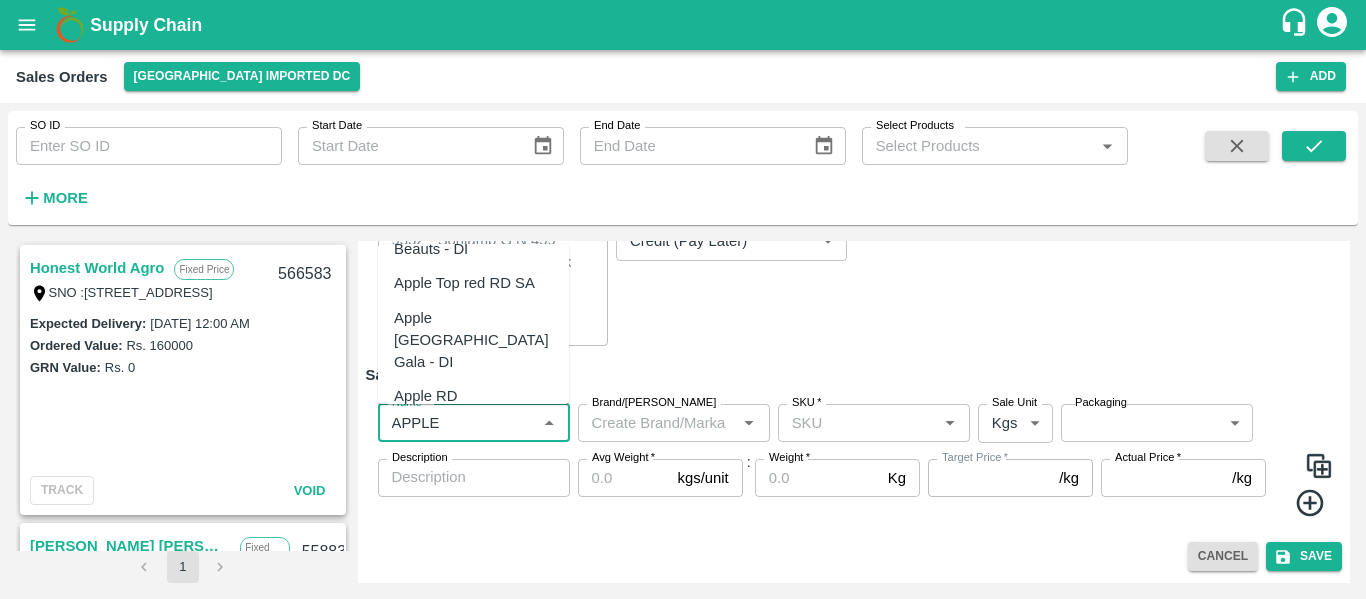 type on "APPLE" 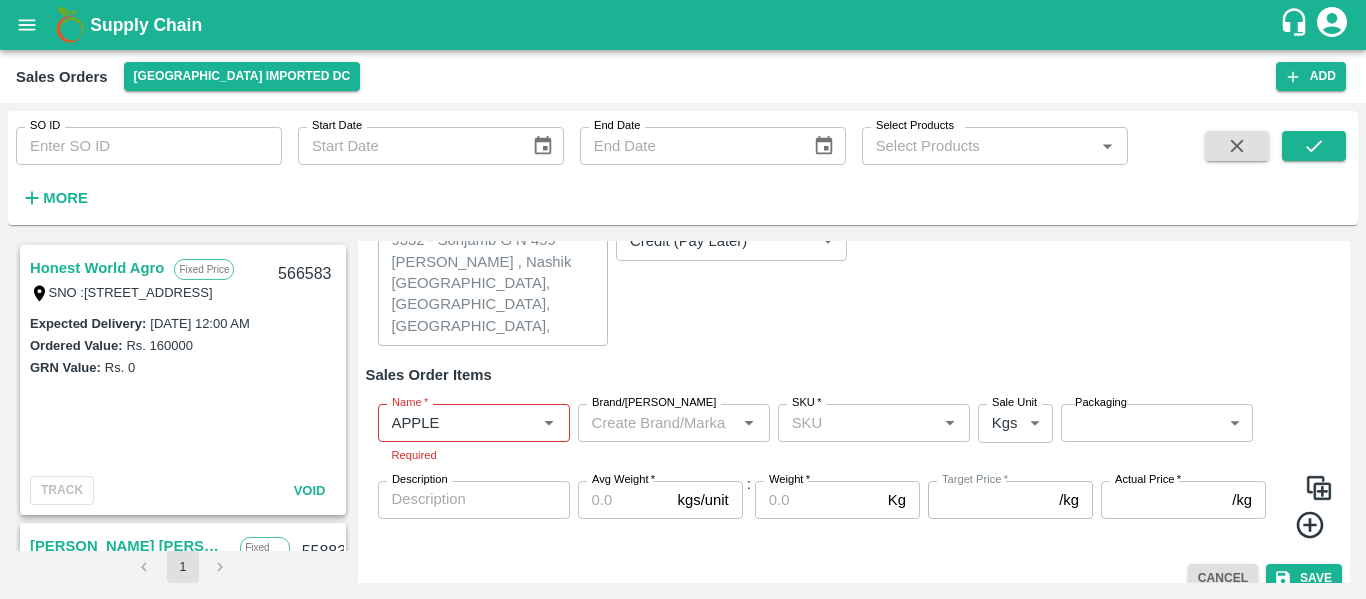 type 